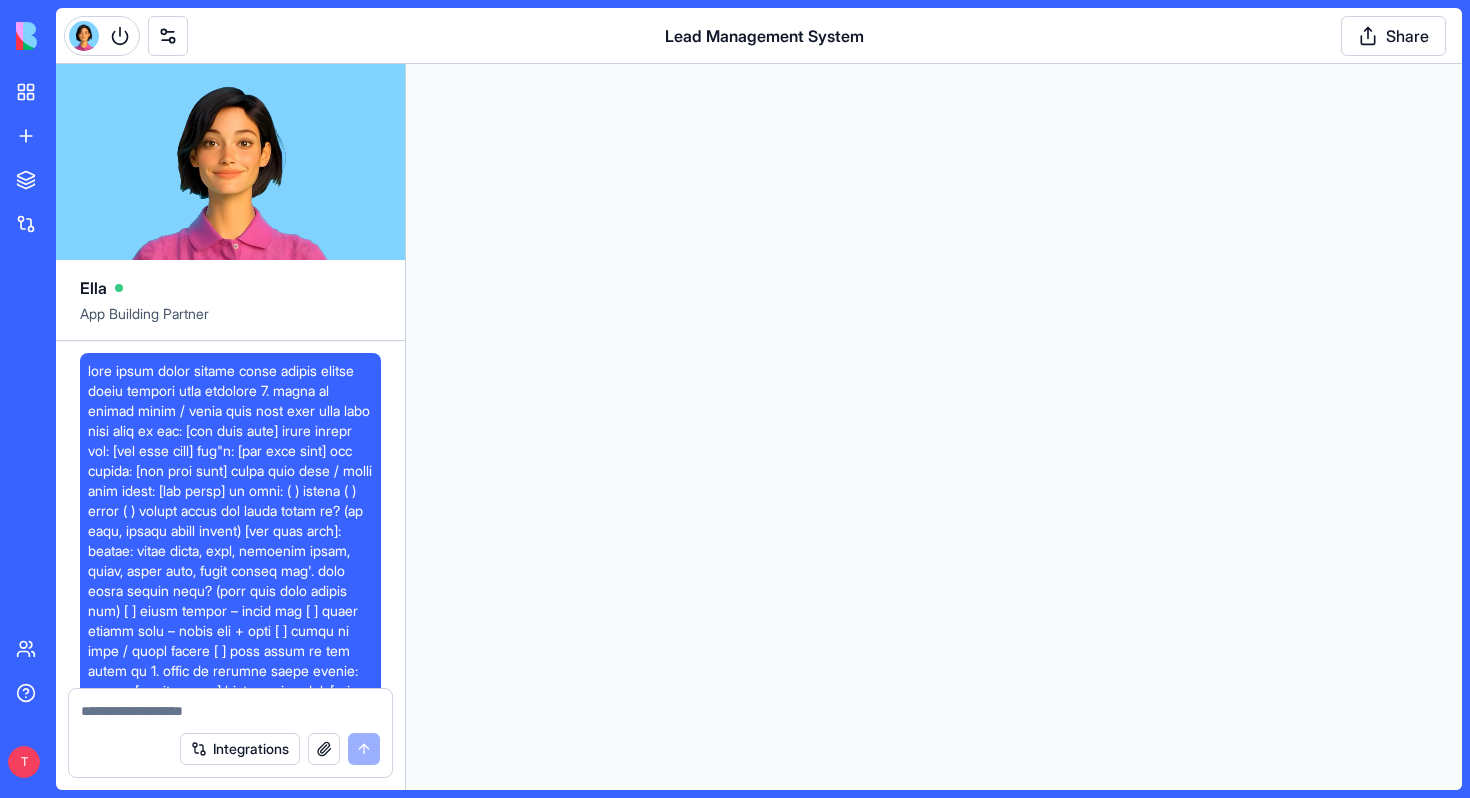 scroll, scrollTop: 0, scrollLeft: 0, axis: both 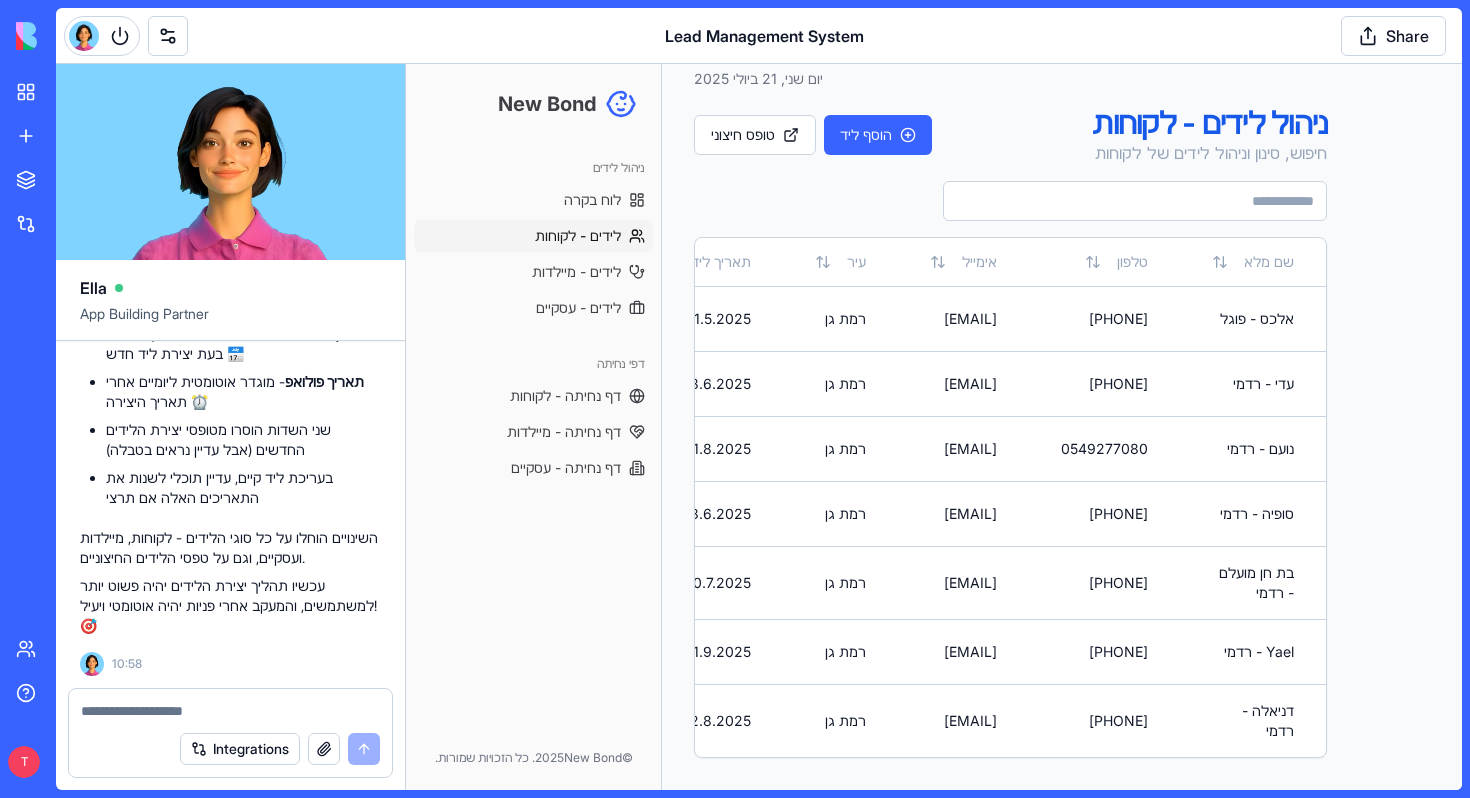 click at bounding box center (1010, 201) 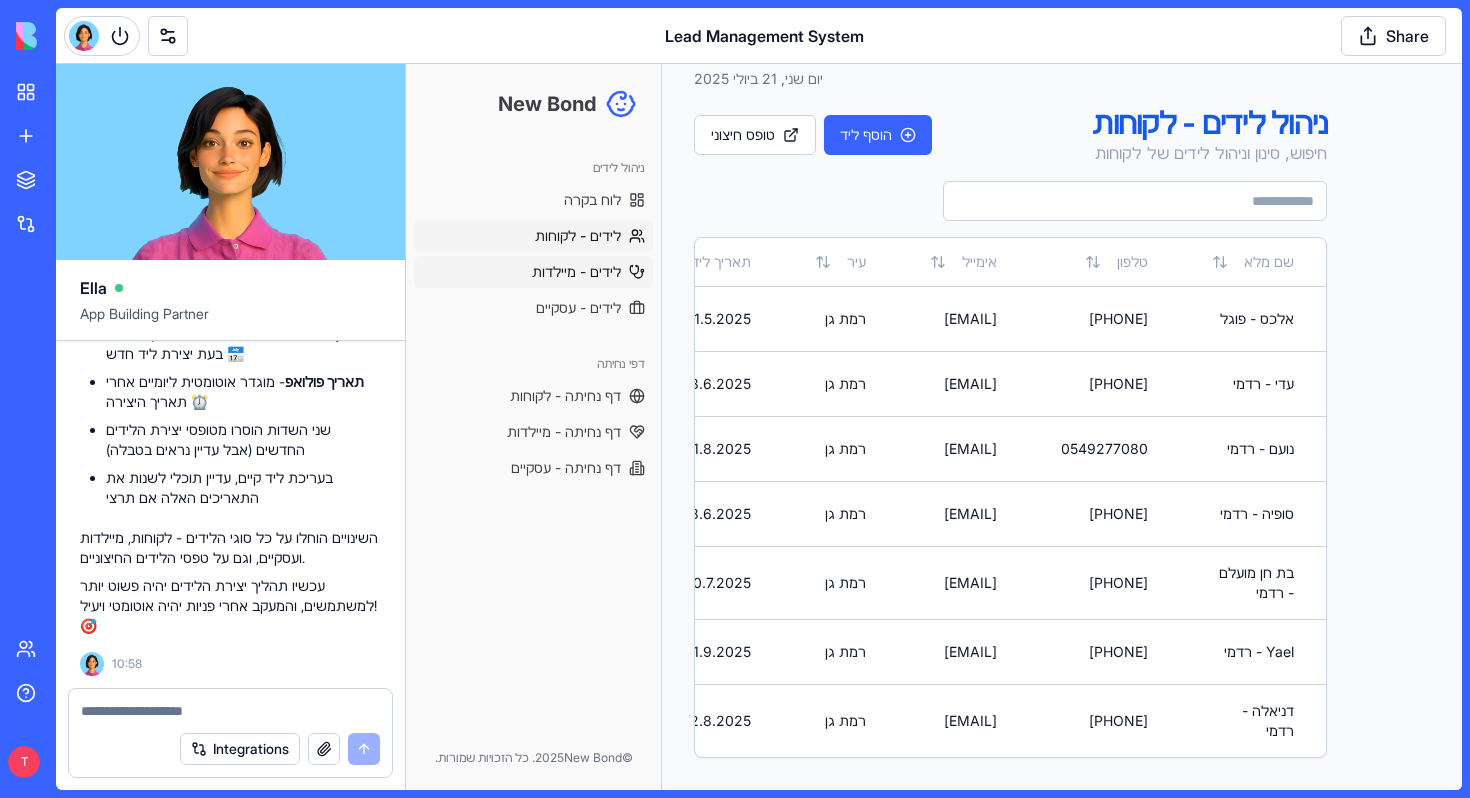 click on "לידים - מיילדות" at bounding box center (576, 272) 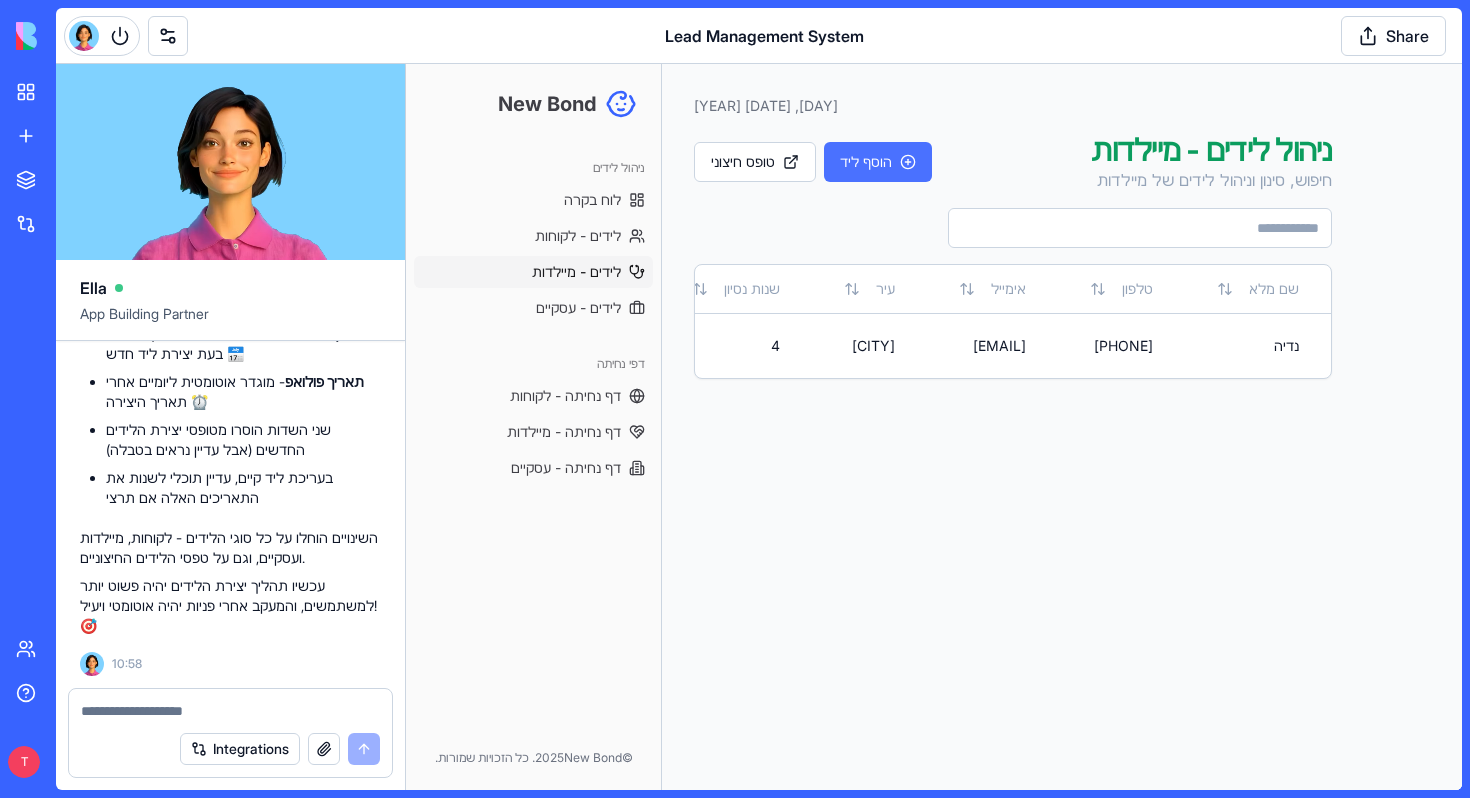 click on "הוסף ליד" at bounding box center [878, 162] 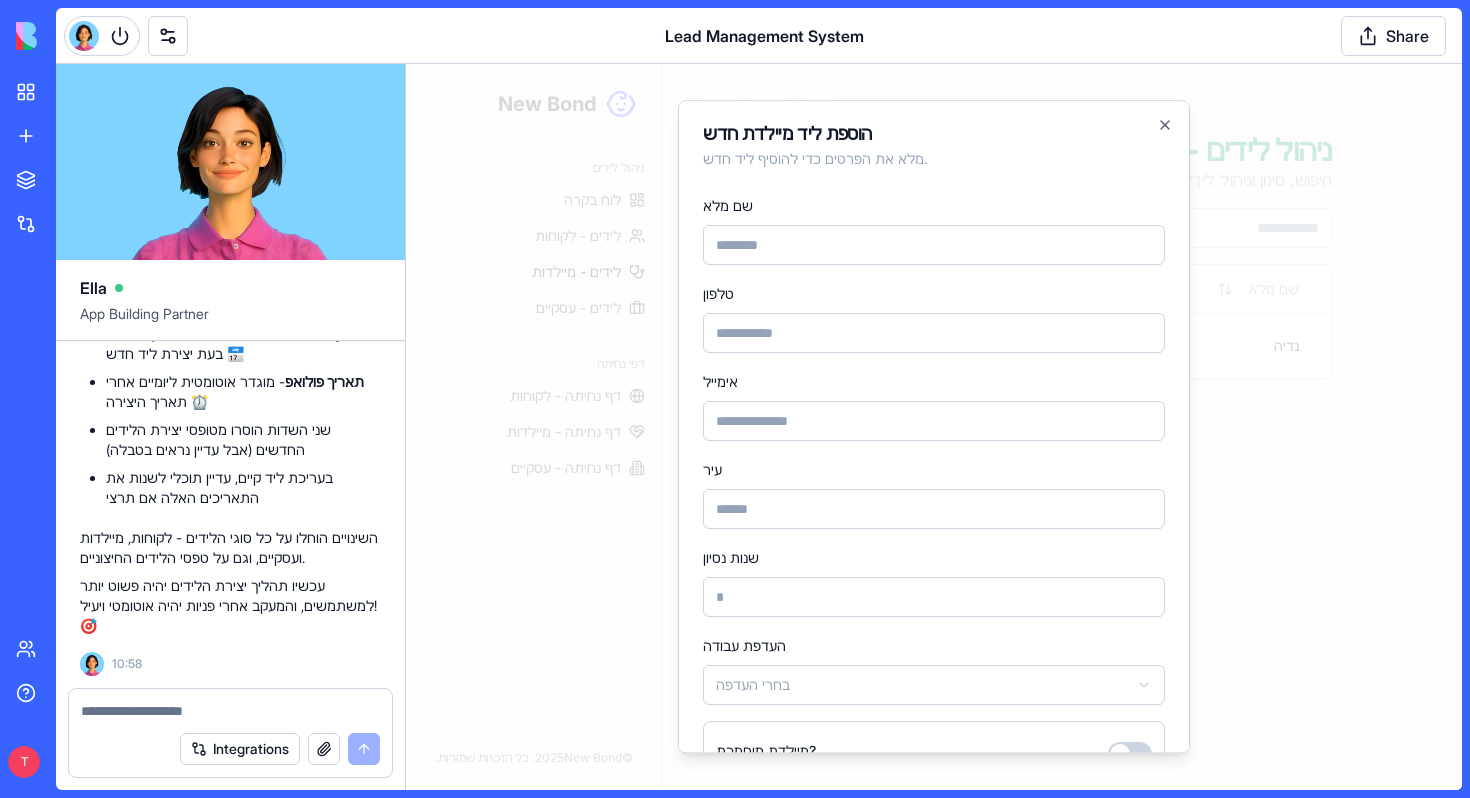 type on "*" 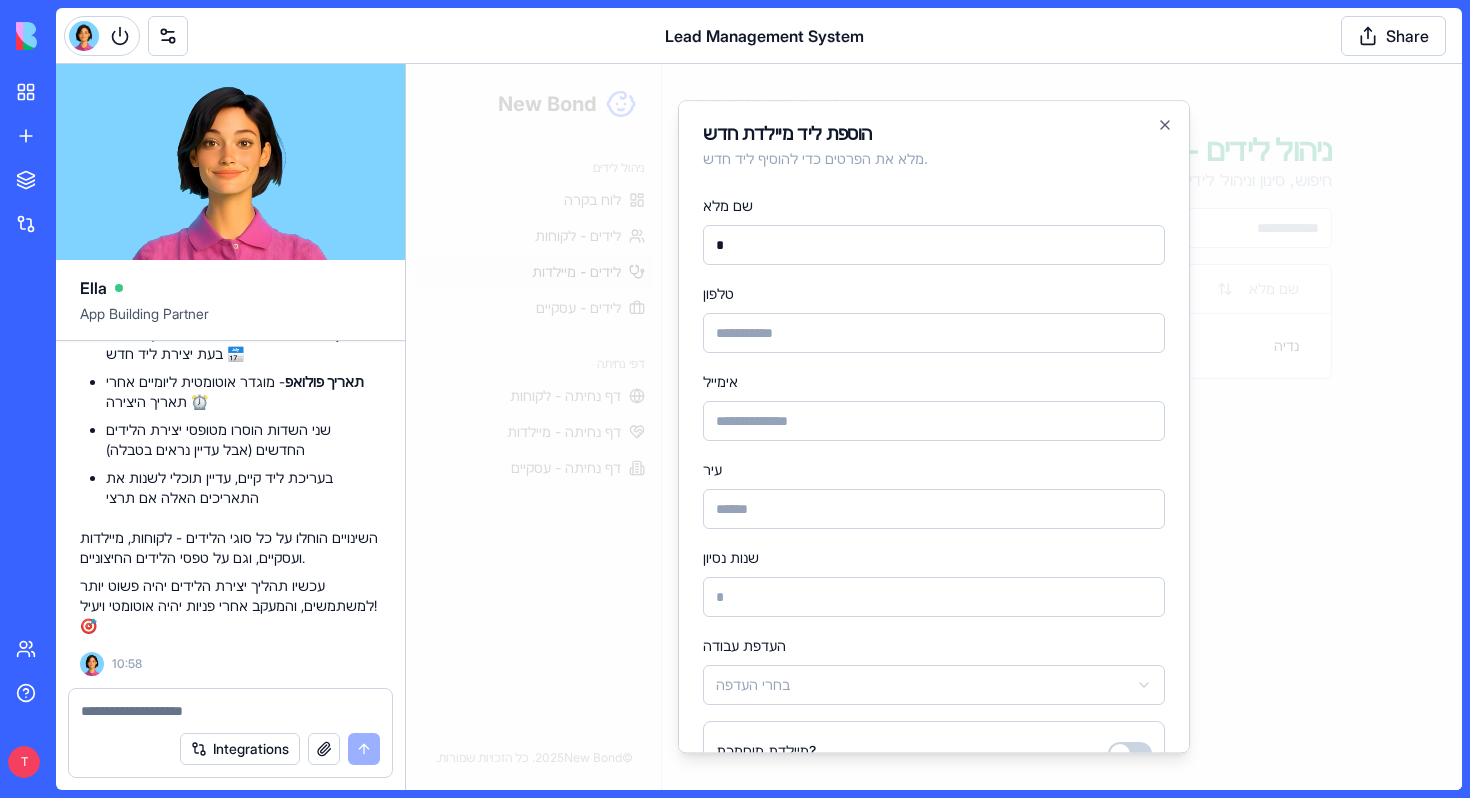 type 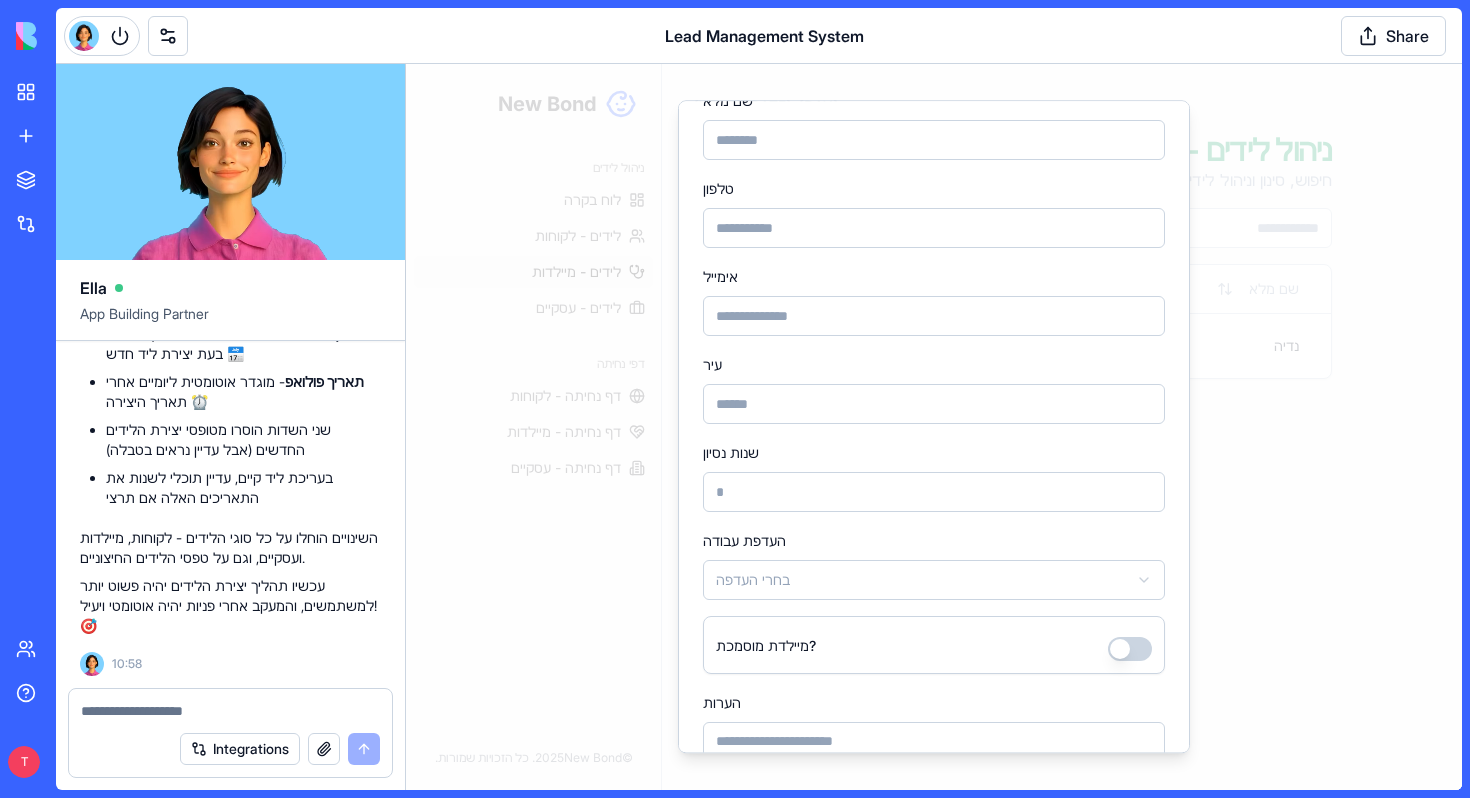 scroll, scrollTop: 242, scrollLeft: 0, axis: vertical 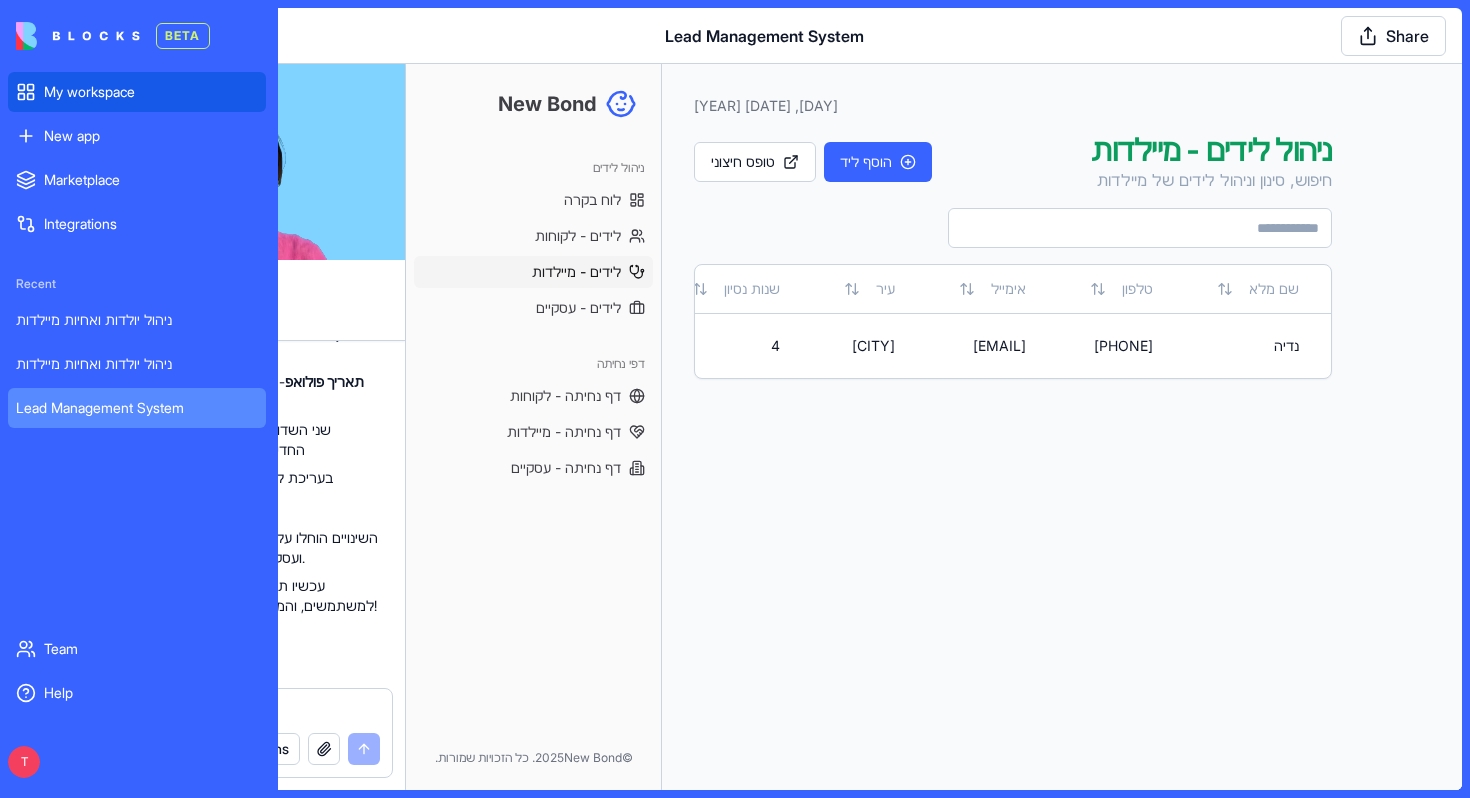 click on "My workspace" at bounding box center [137, 92] 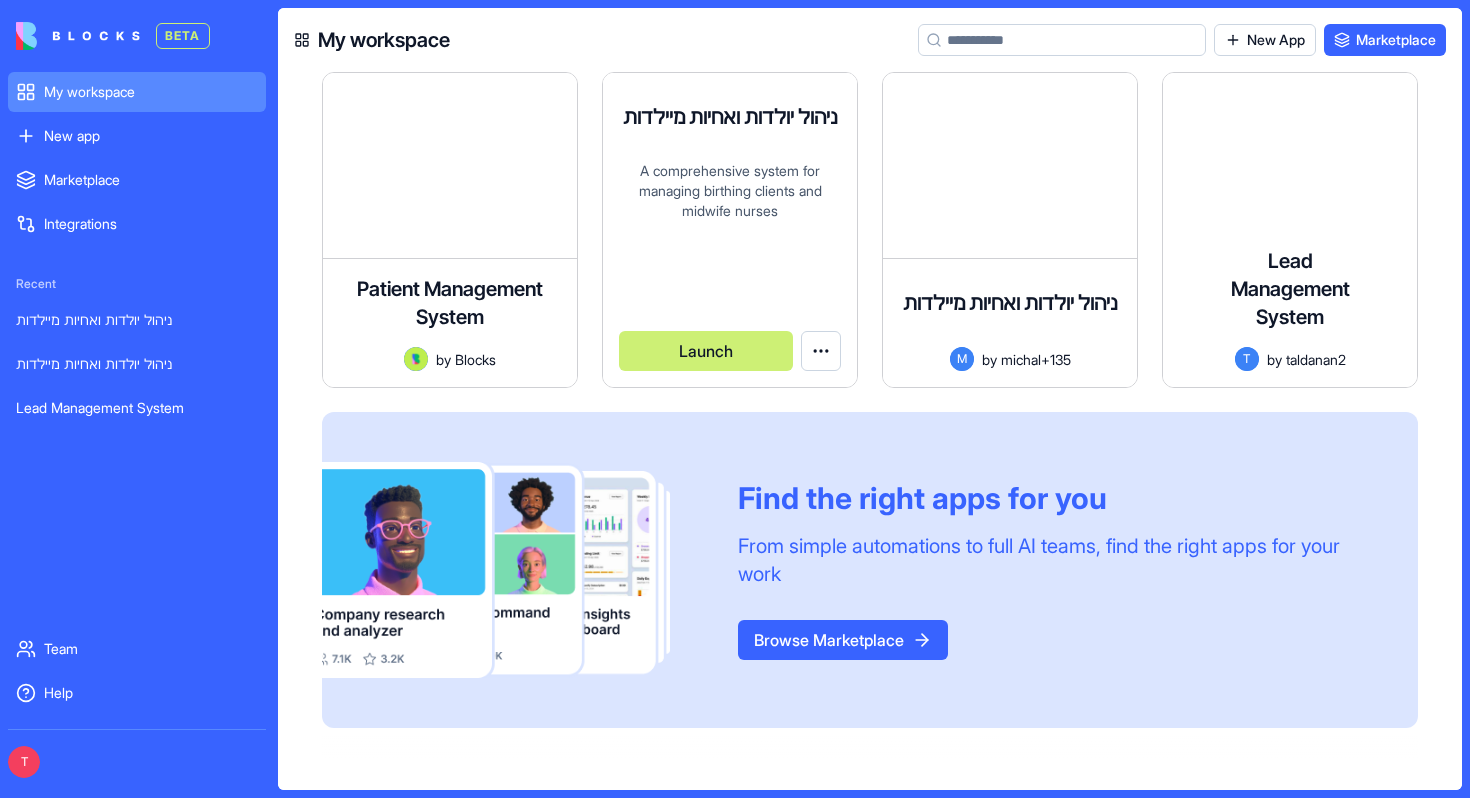 click on "A comprehensive system for managing birthing clients and midwife nurses" at bounding box center (730, 226) 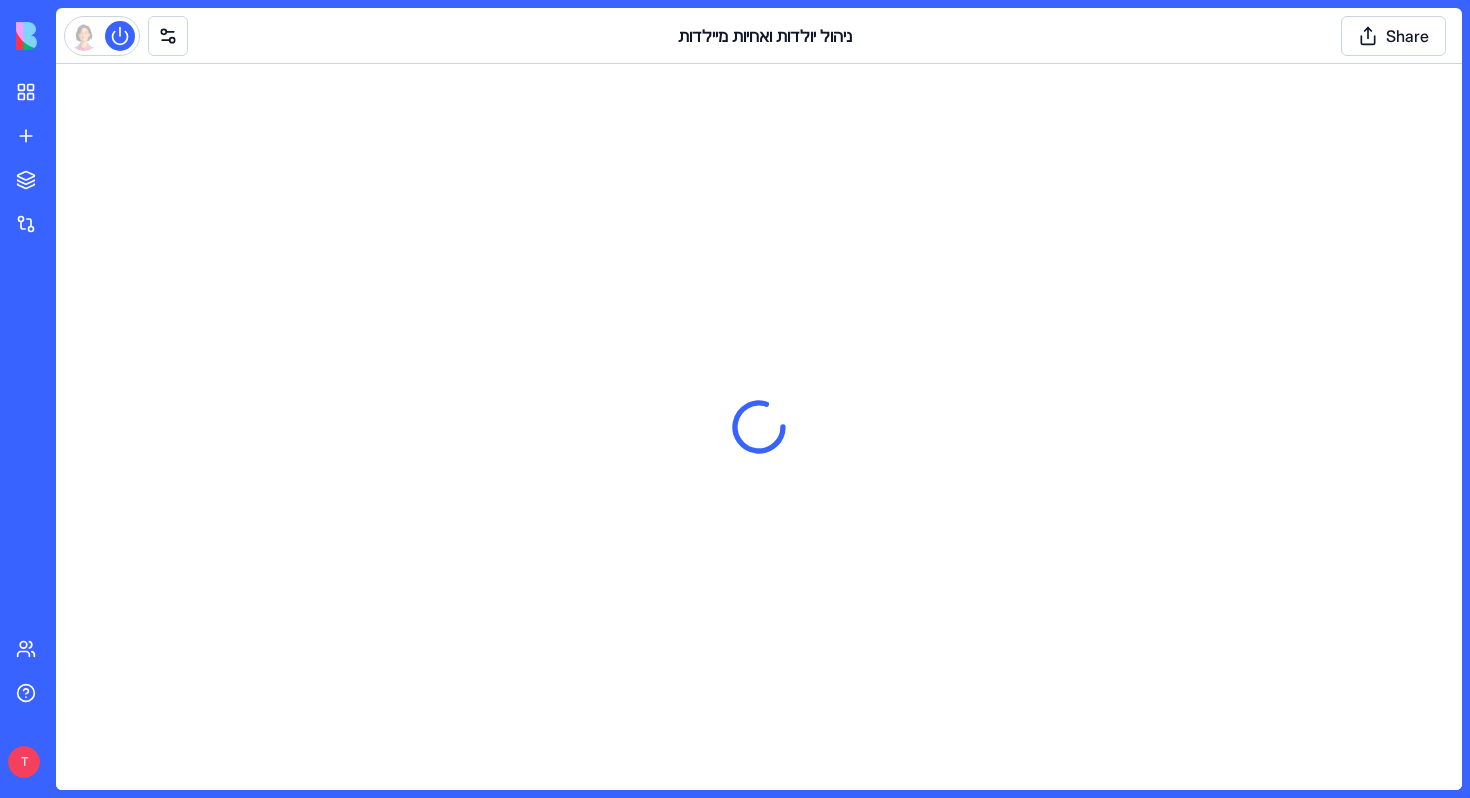 scroll, scrollTop: 0, scrollLeft: 0, axis: both 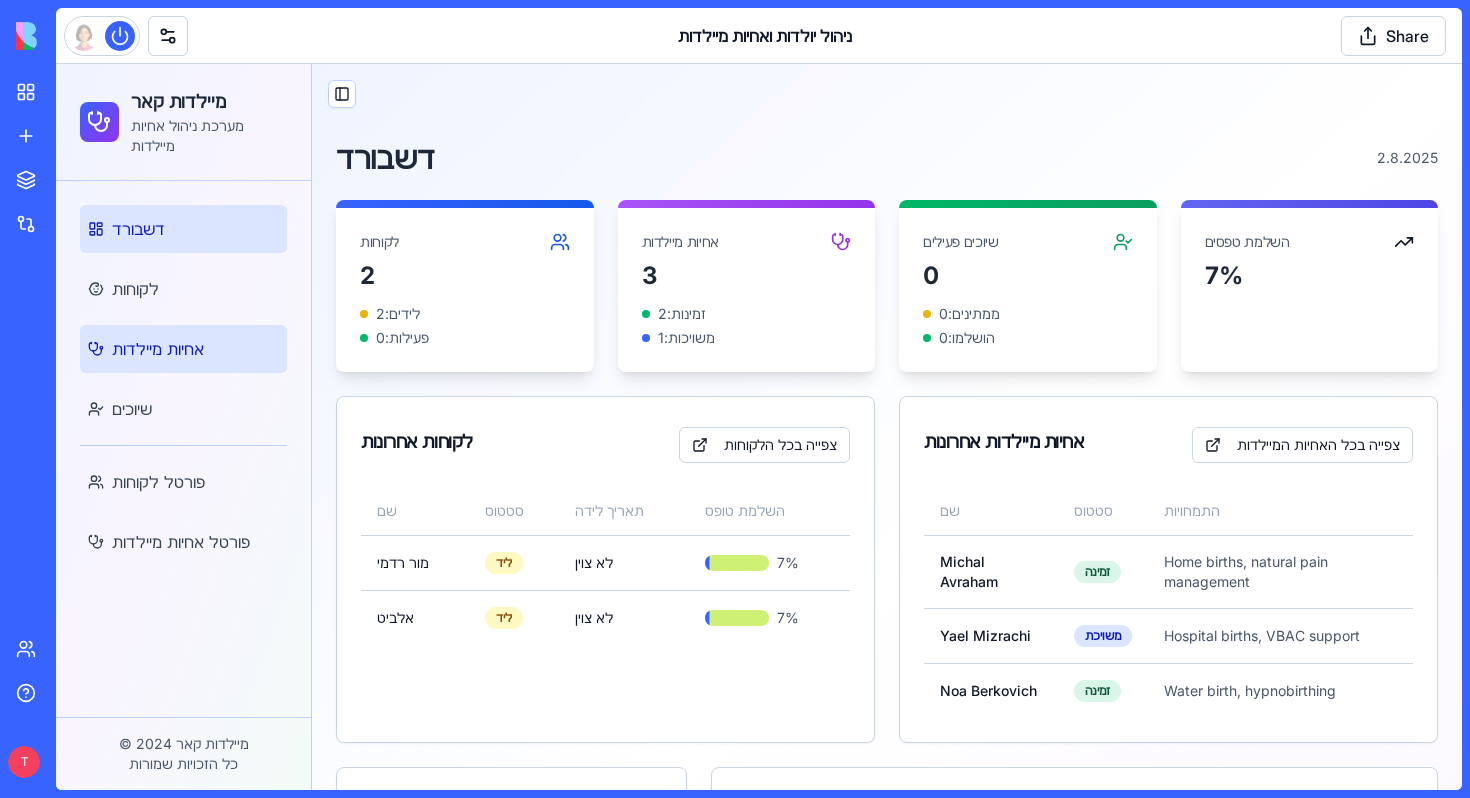 click on "אחיות מיילדות" at bounding box center (158, 349) 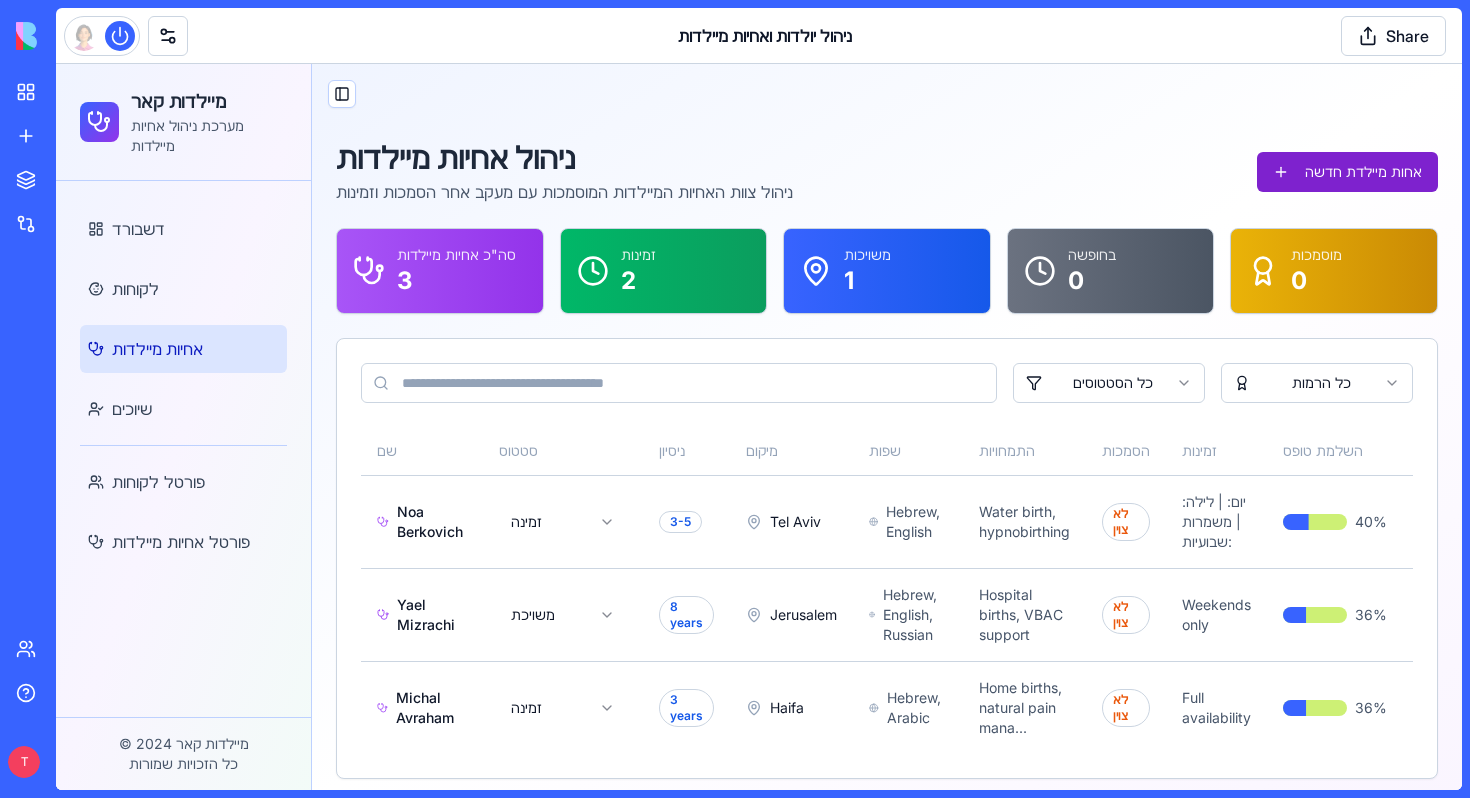 click on "אחות מיילדת חדשה" at bounding box center [1347, 172] 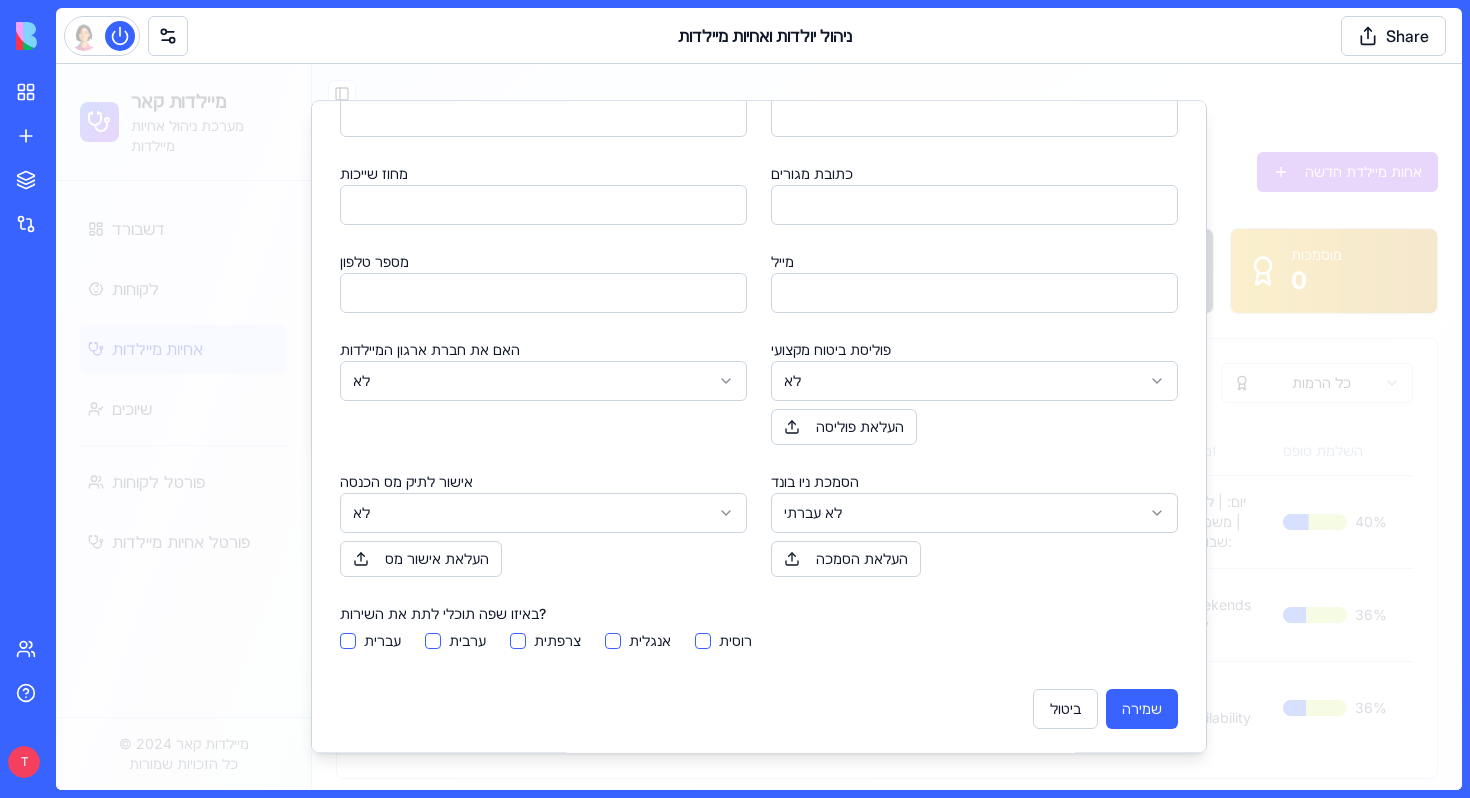 scroll, scrollTop: 0, scrollLeft: 0, axis: both 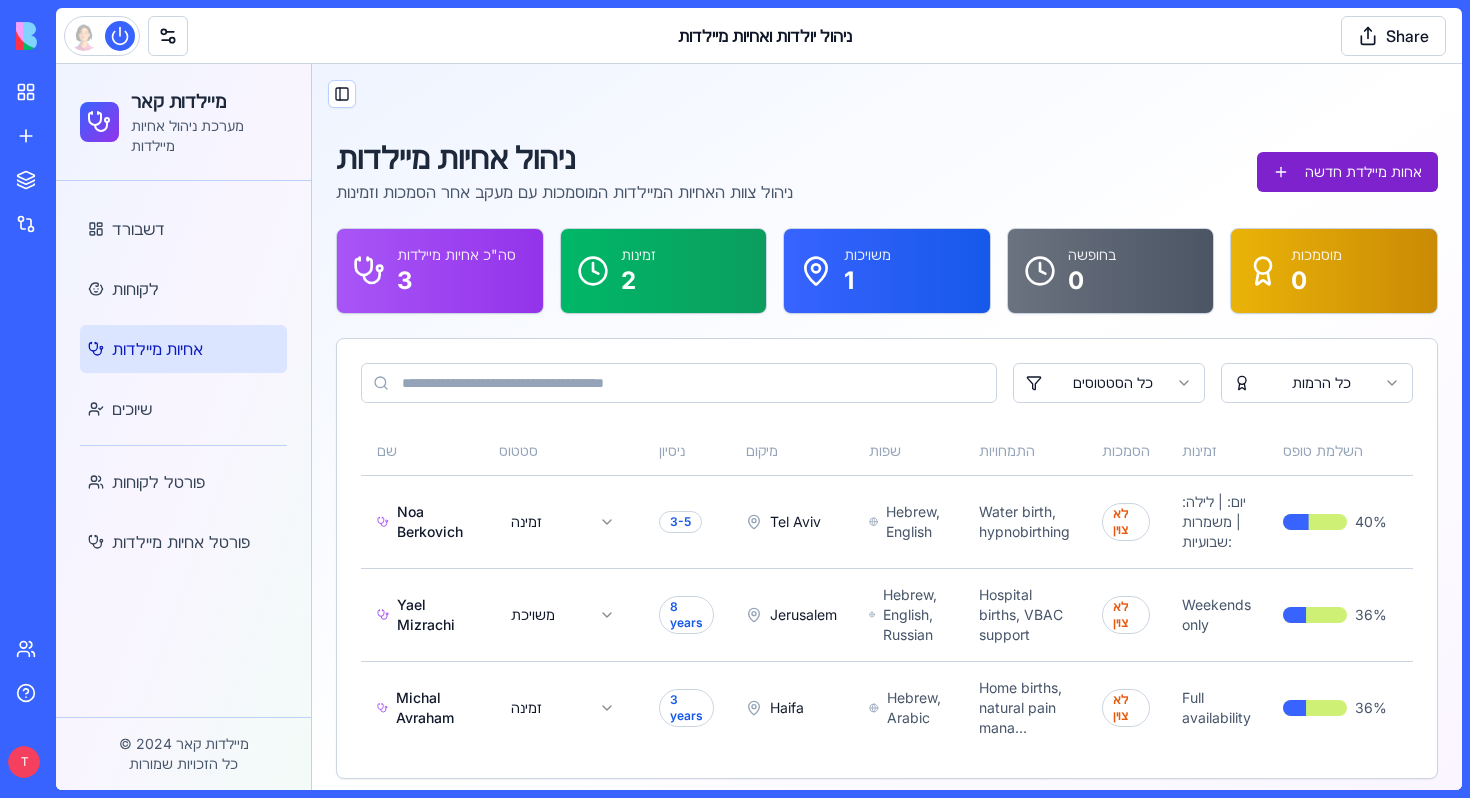 click on "אחות מיילדת חדשה" at bounding box center [1347, 172] 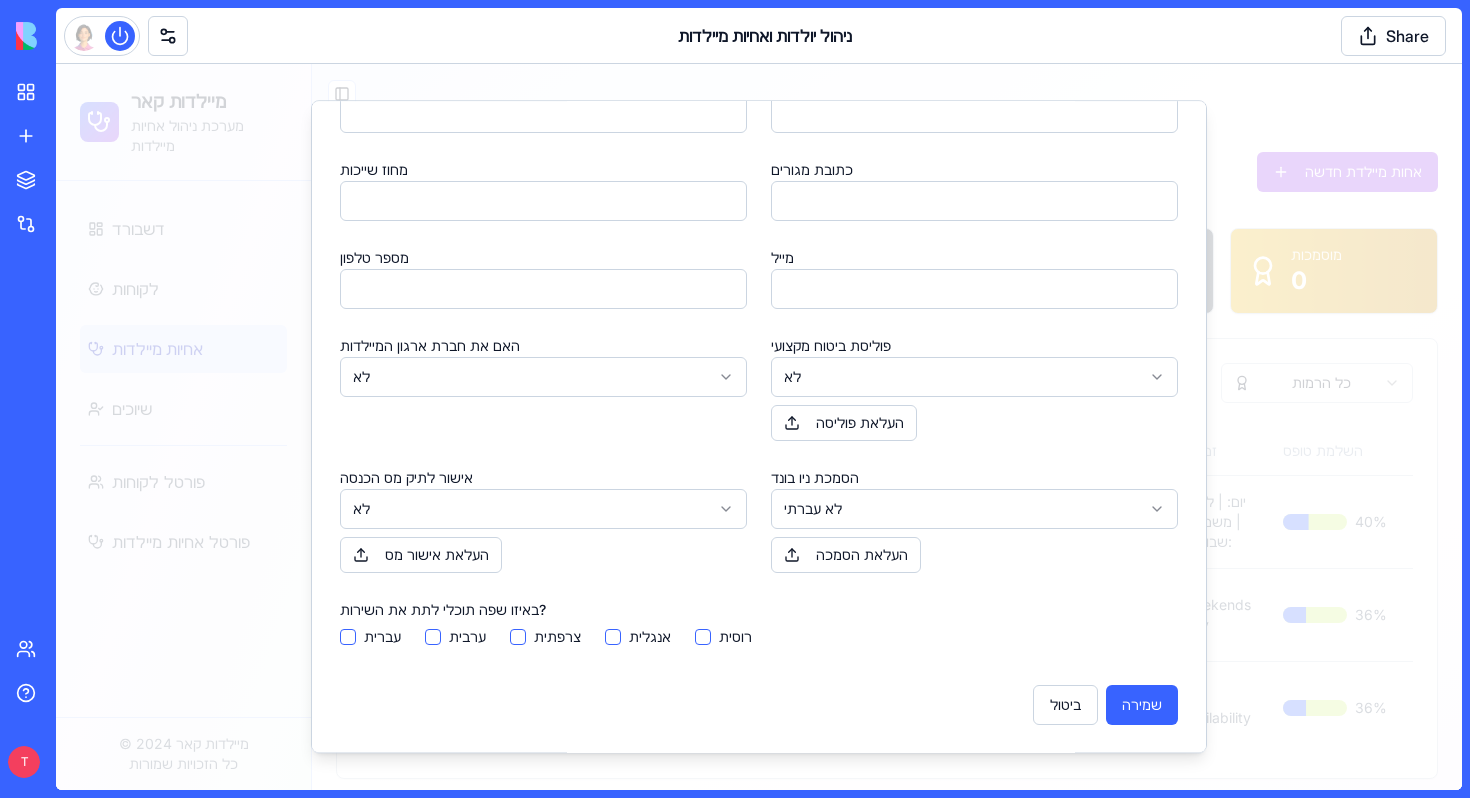scroll, scrollTop: 0, scrollLeft: 0, axis: both 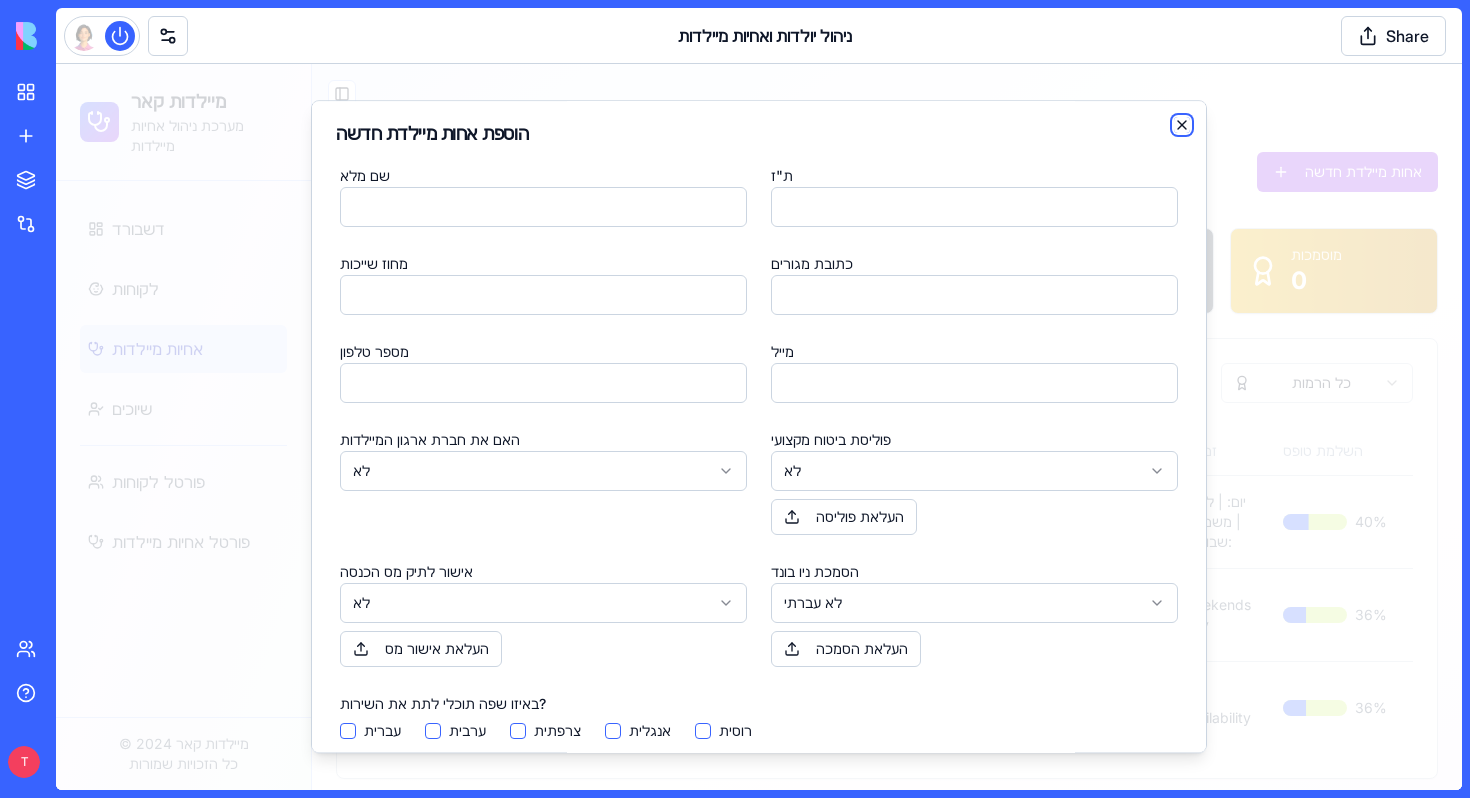 click 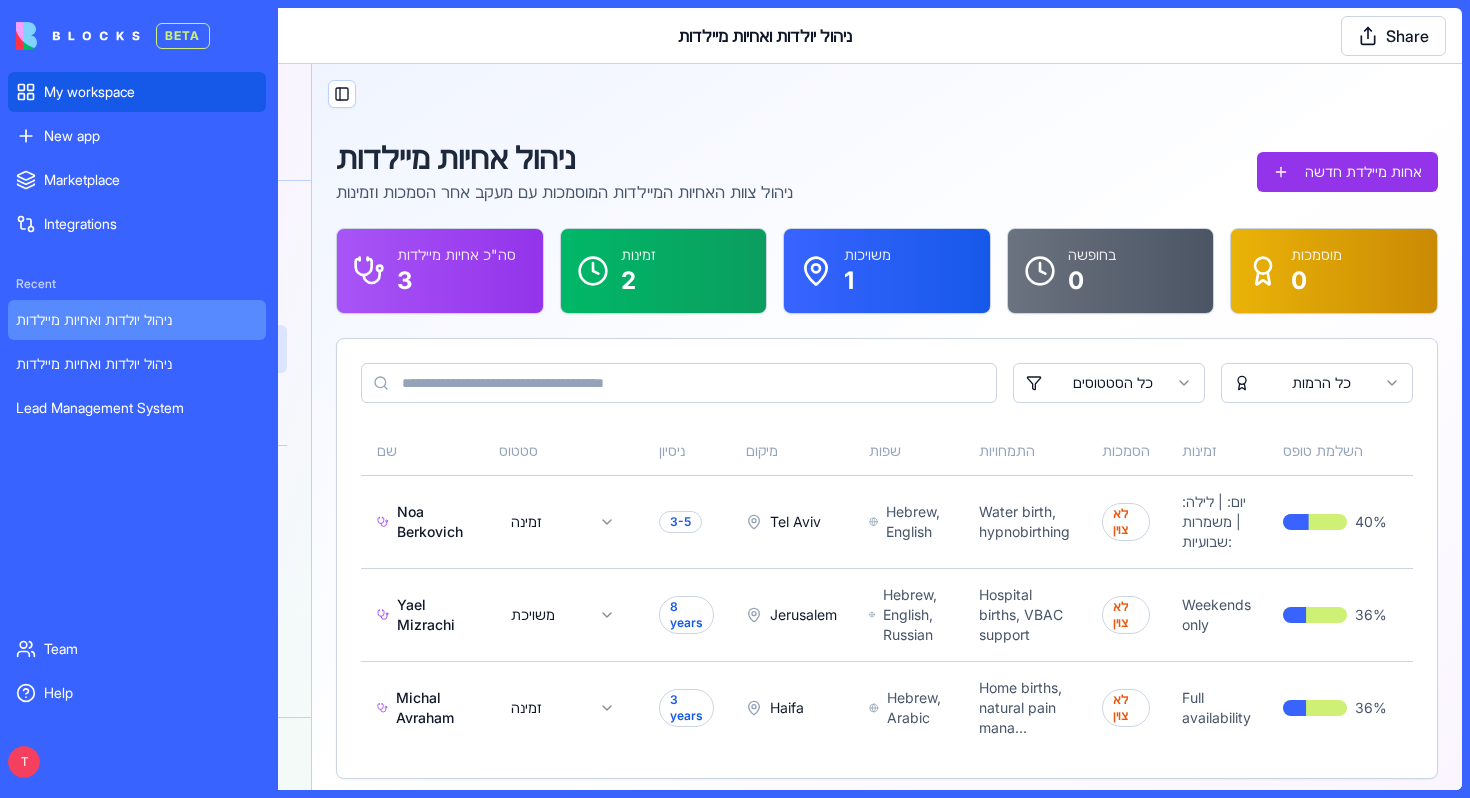 click on "My workspace" at bounding box center (137, 92) 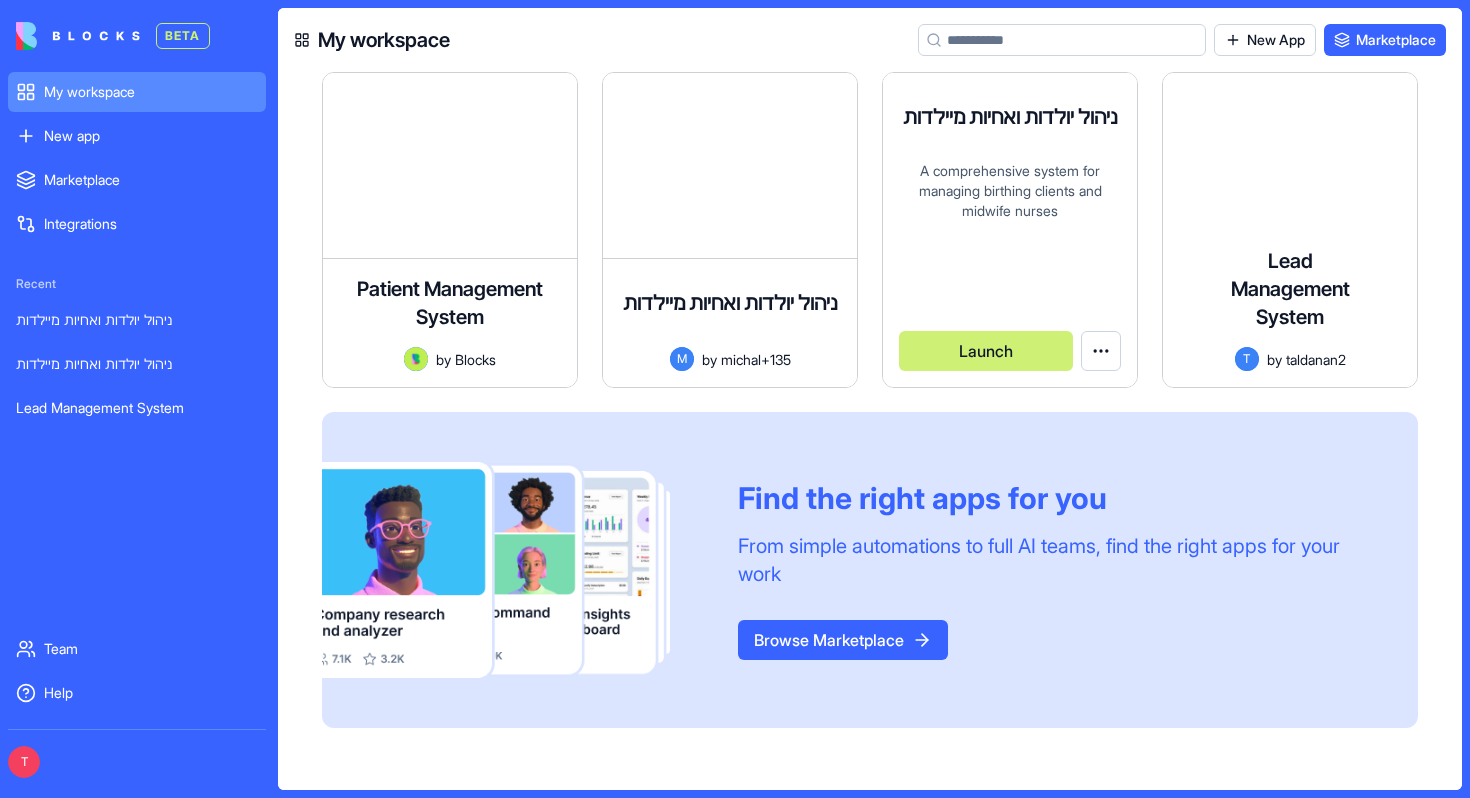 click on "A comprehensive system for managing birthing clients and midwife nurses" at bounding box center (1010, 226) 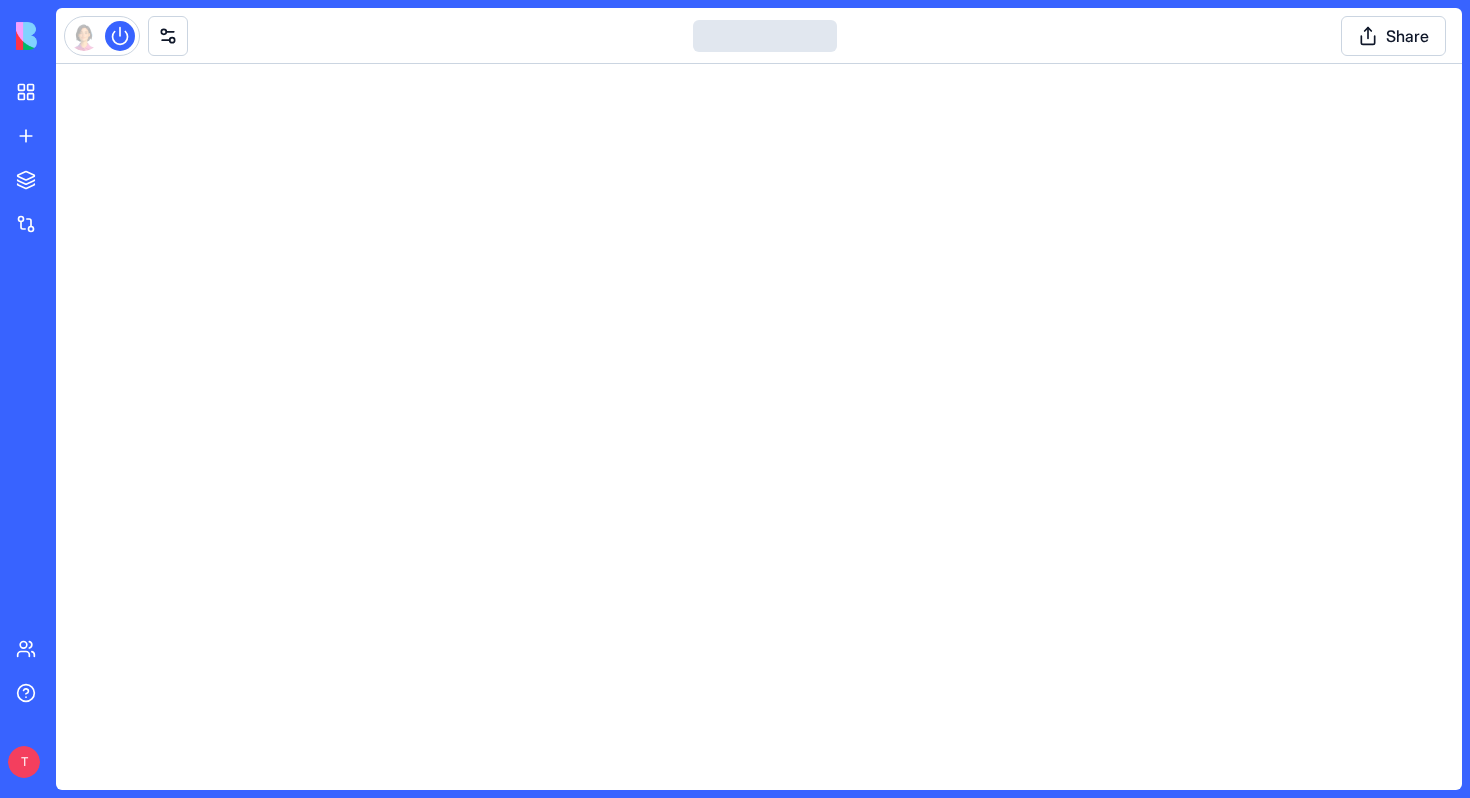 click at bounding box center (759, 427) 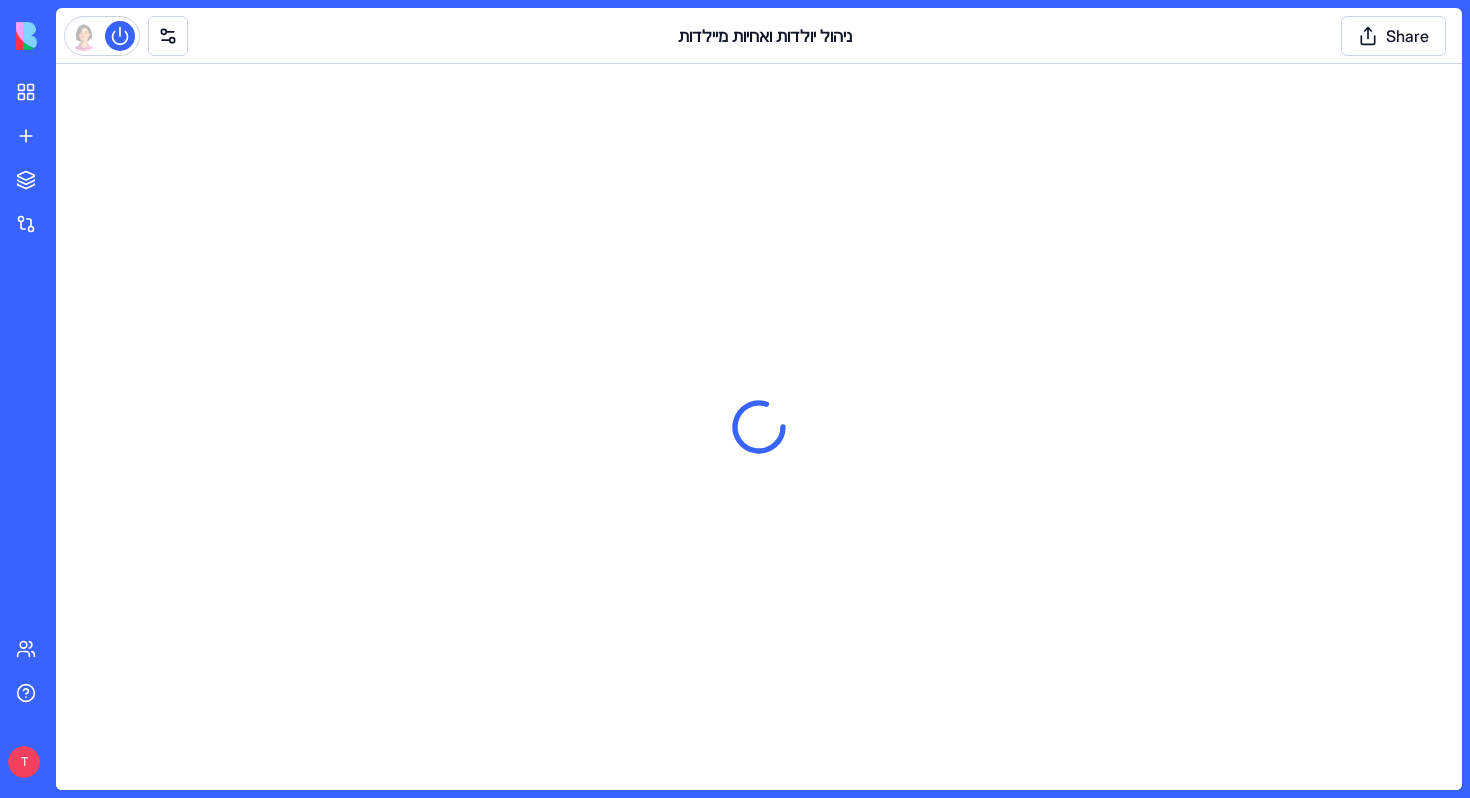 scroll, scrollTop: 0, scrollLeft: 0, axis: both 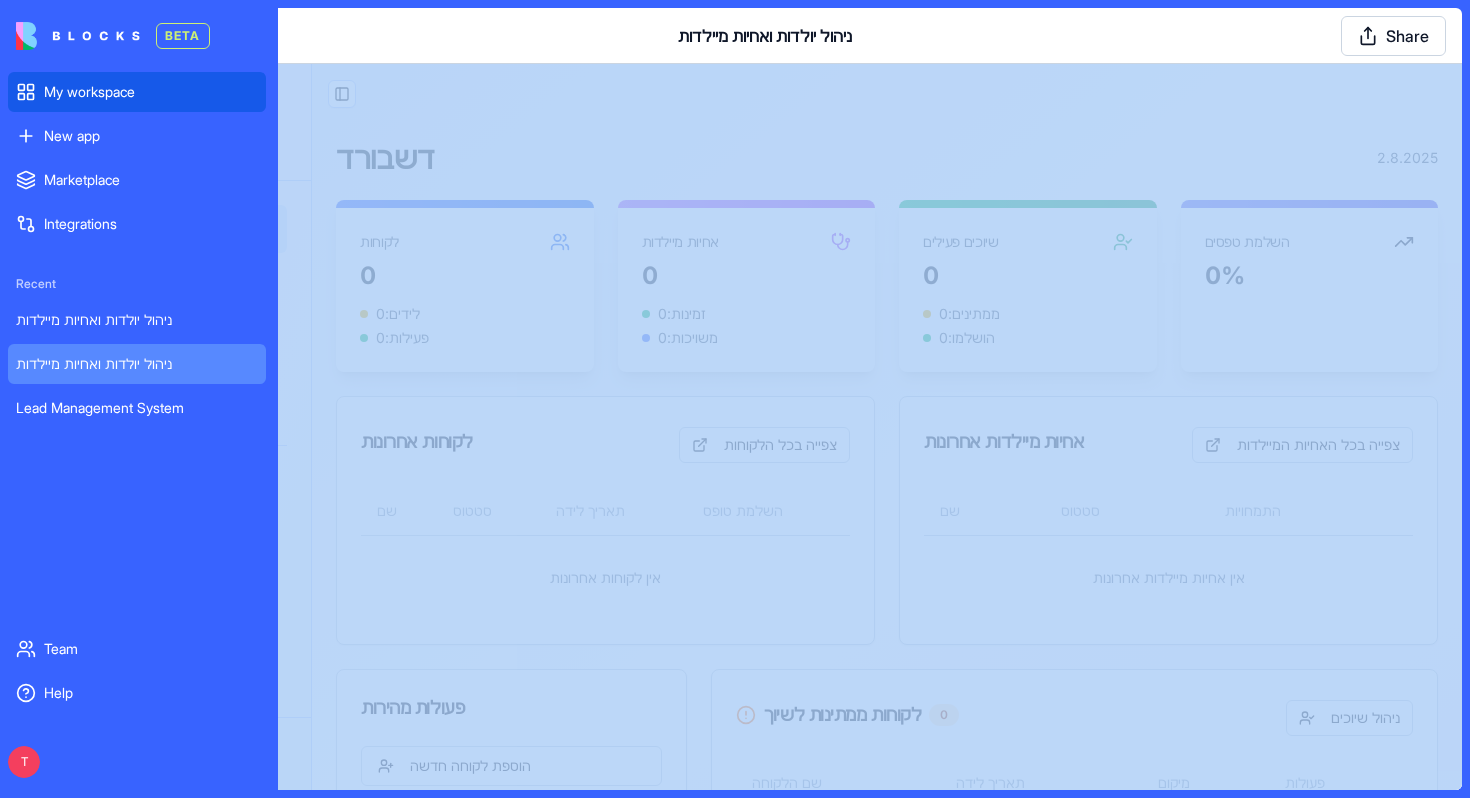 click on "My workspace" at bounding box center (137, 92) 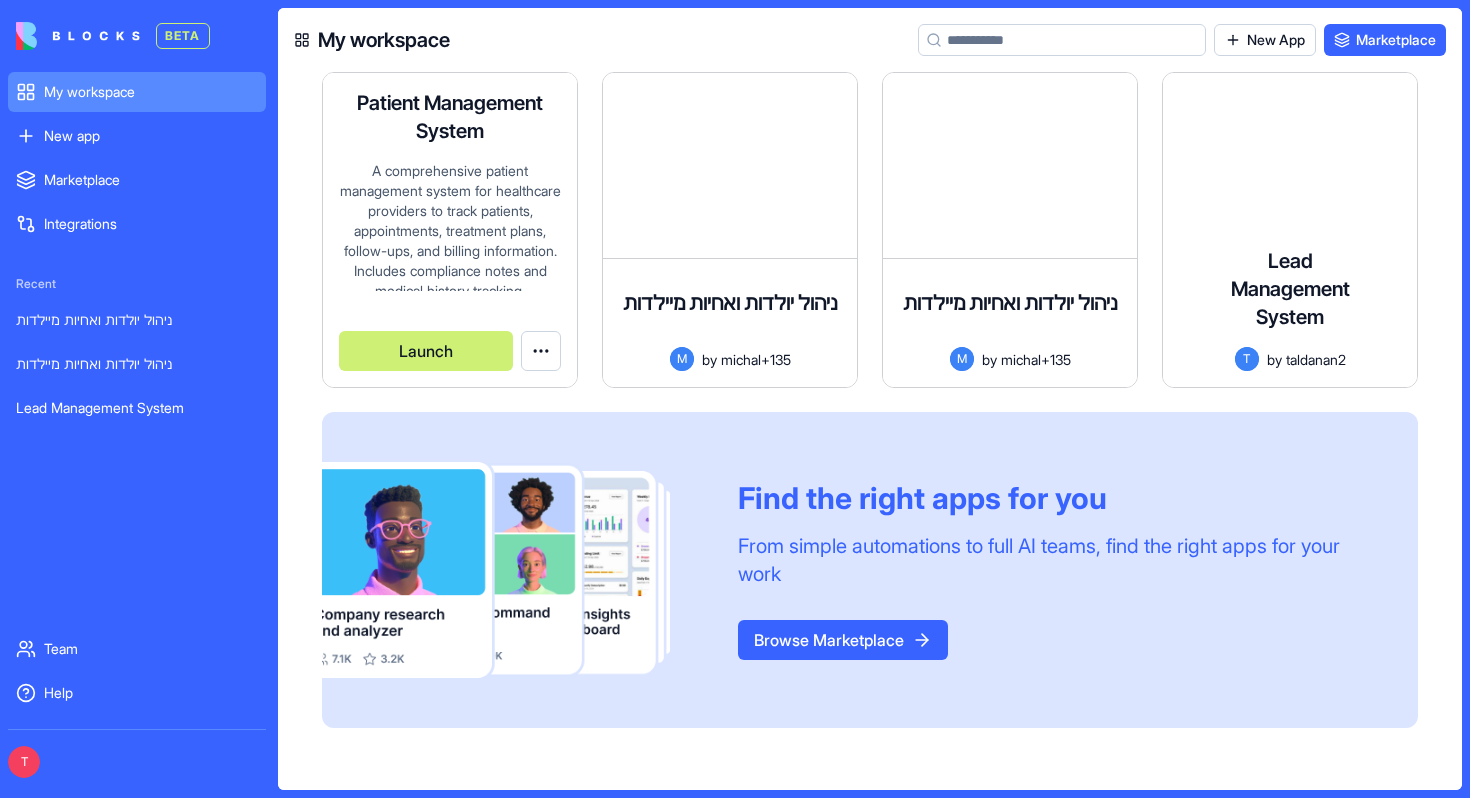 click on "A comprehensive patient management system for healthcare providers to track patients, appointments, treatment plans, follow-ups, and billing information. Includes compliance notes and medical history tracking." at bounding box center [450, 226] 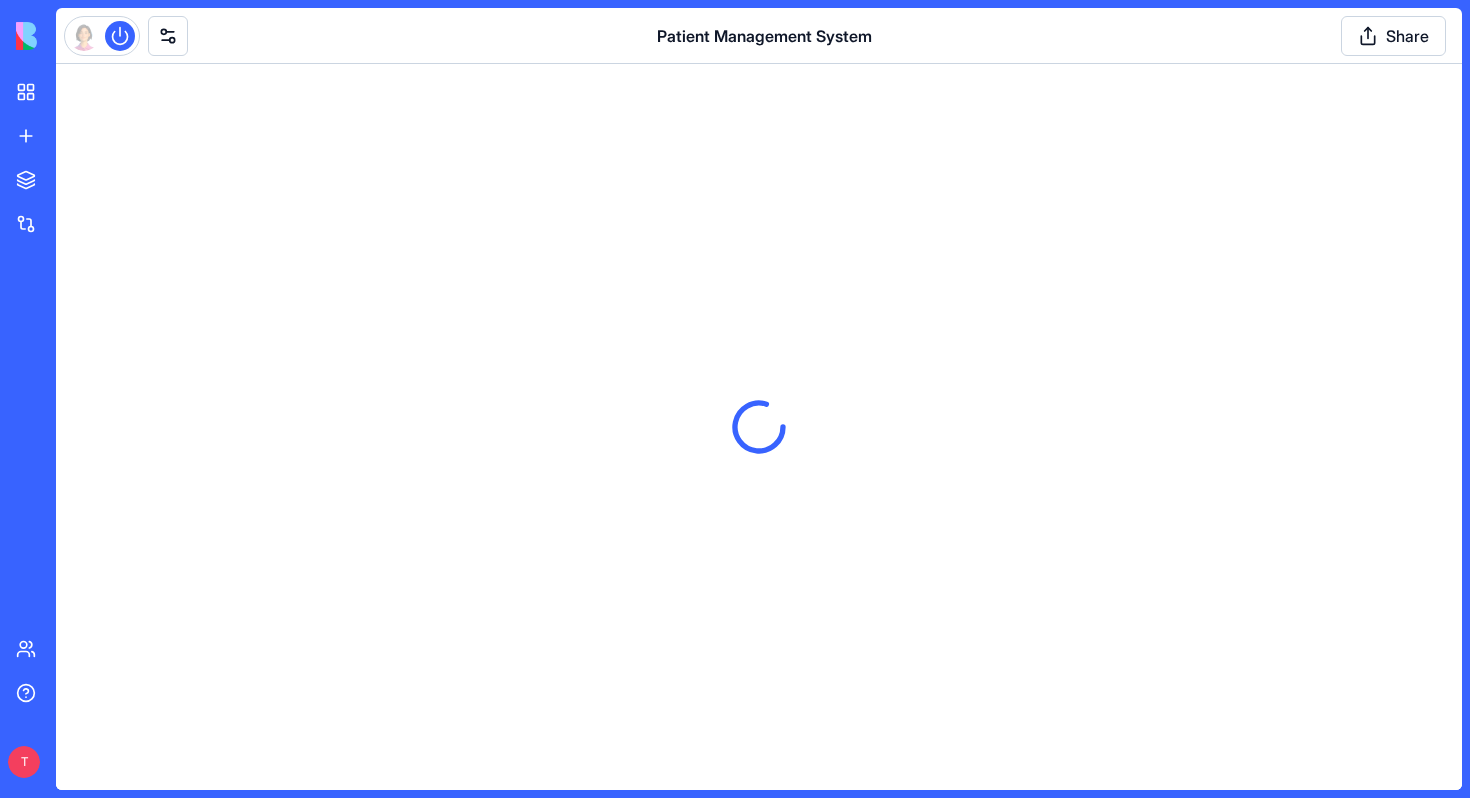 scroll, scrollTop: 0, scrollLeft: 0, axis: both 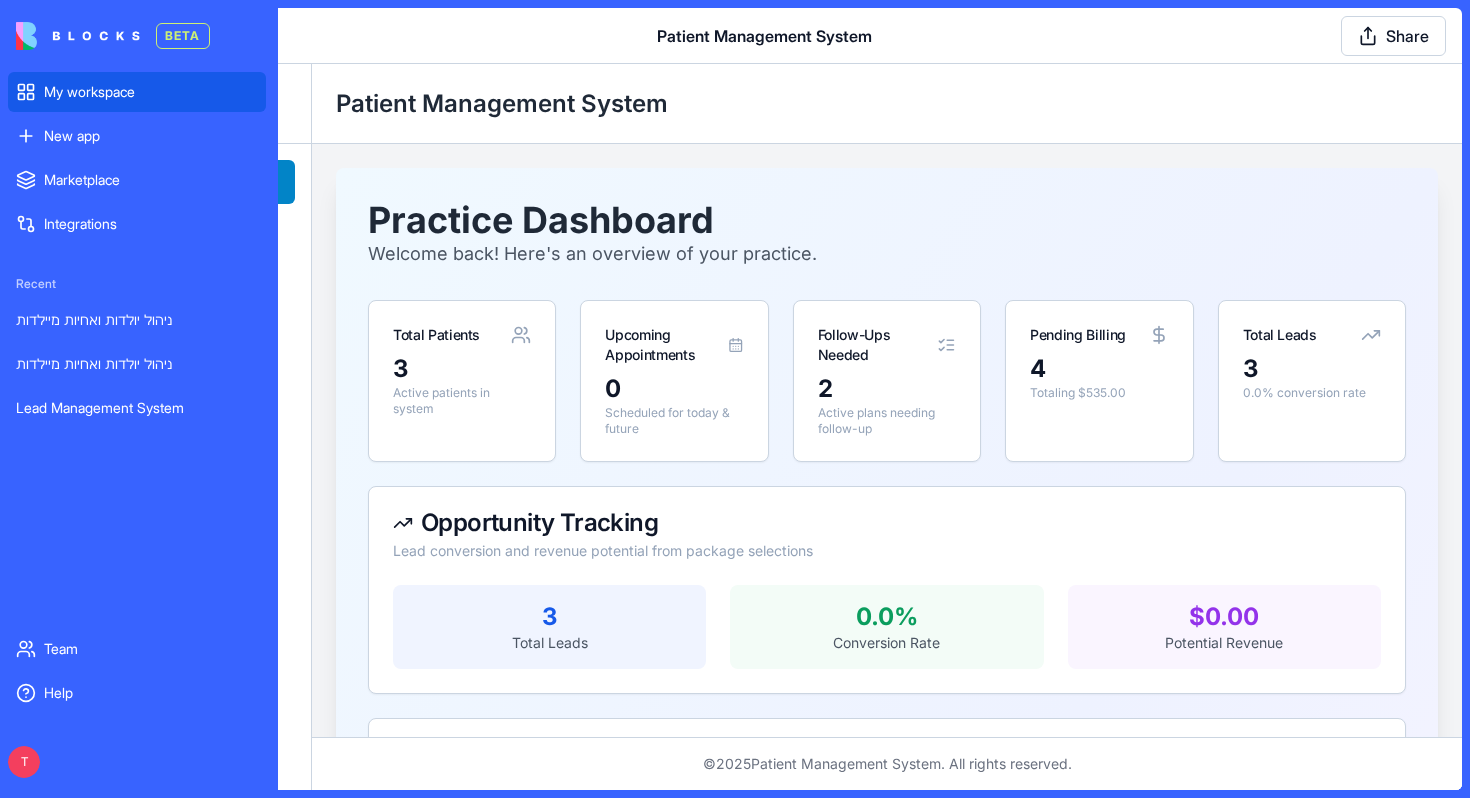 click on "My workspace" at bounding box center [137, 92] 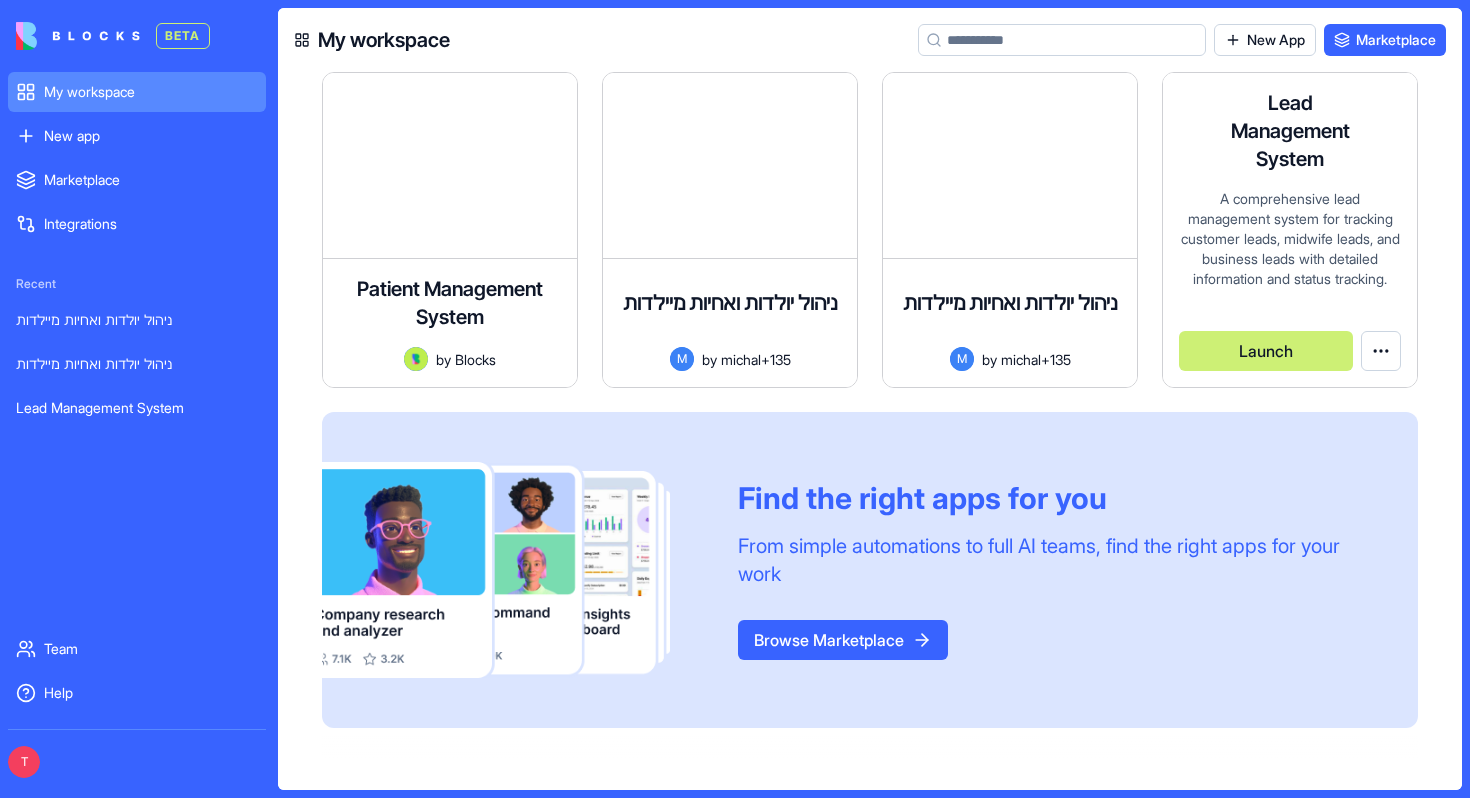 click on "A comprehensive lead management system for tracking customer leads, midwife leads, and business leads with detailed information and status tracking." at bounding box center (1290, 240) 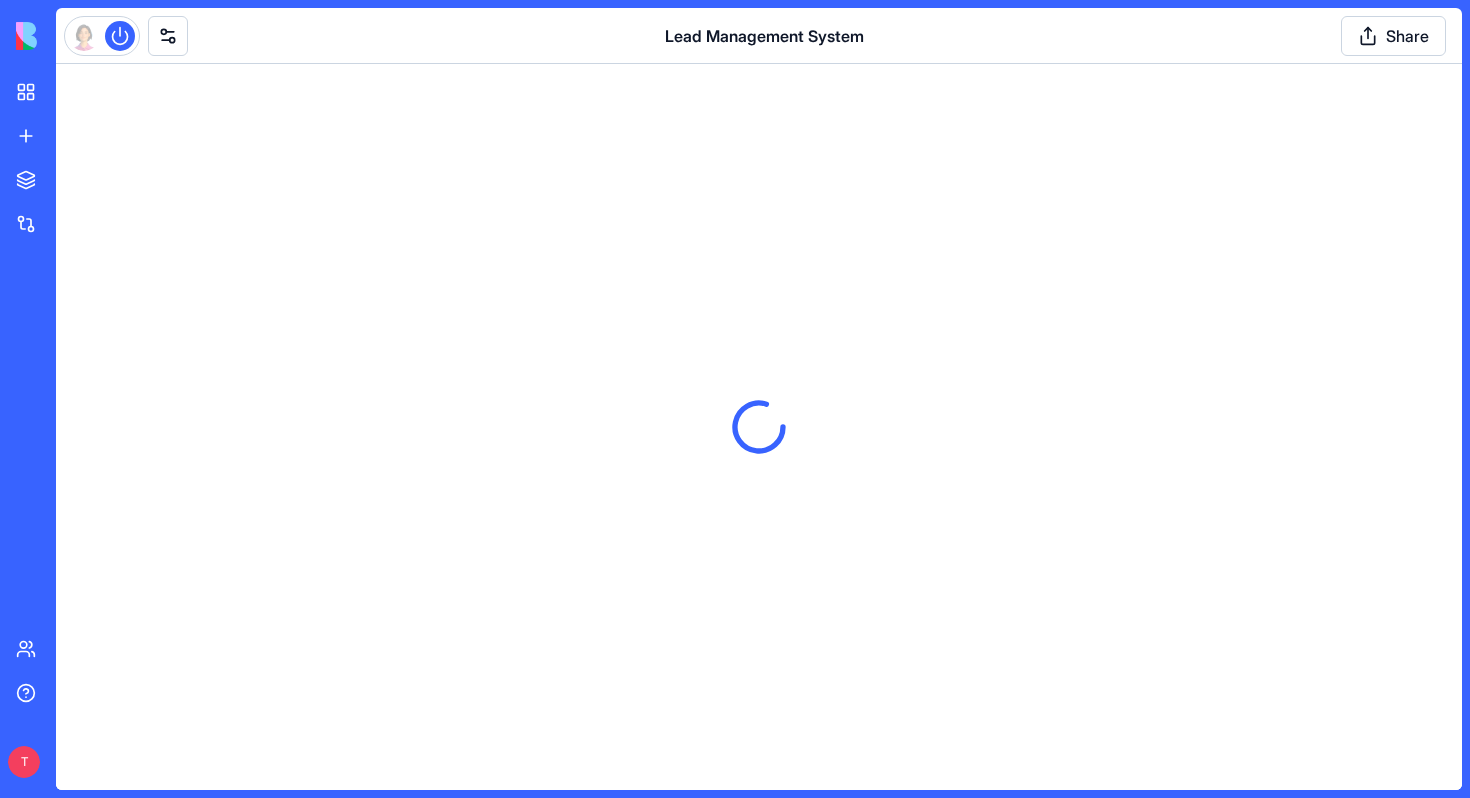 scroll, scrollTop: 0, scrollLeft: 0, axis: both 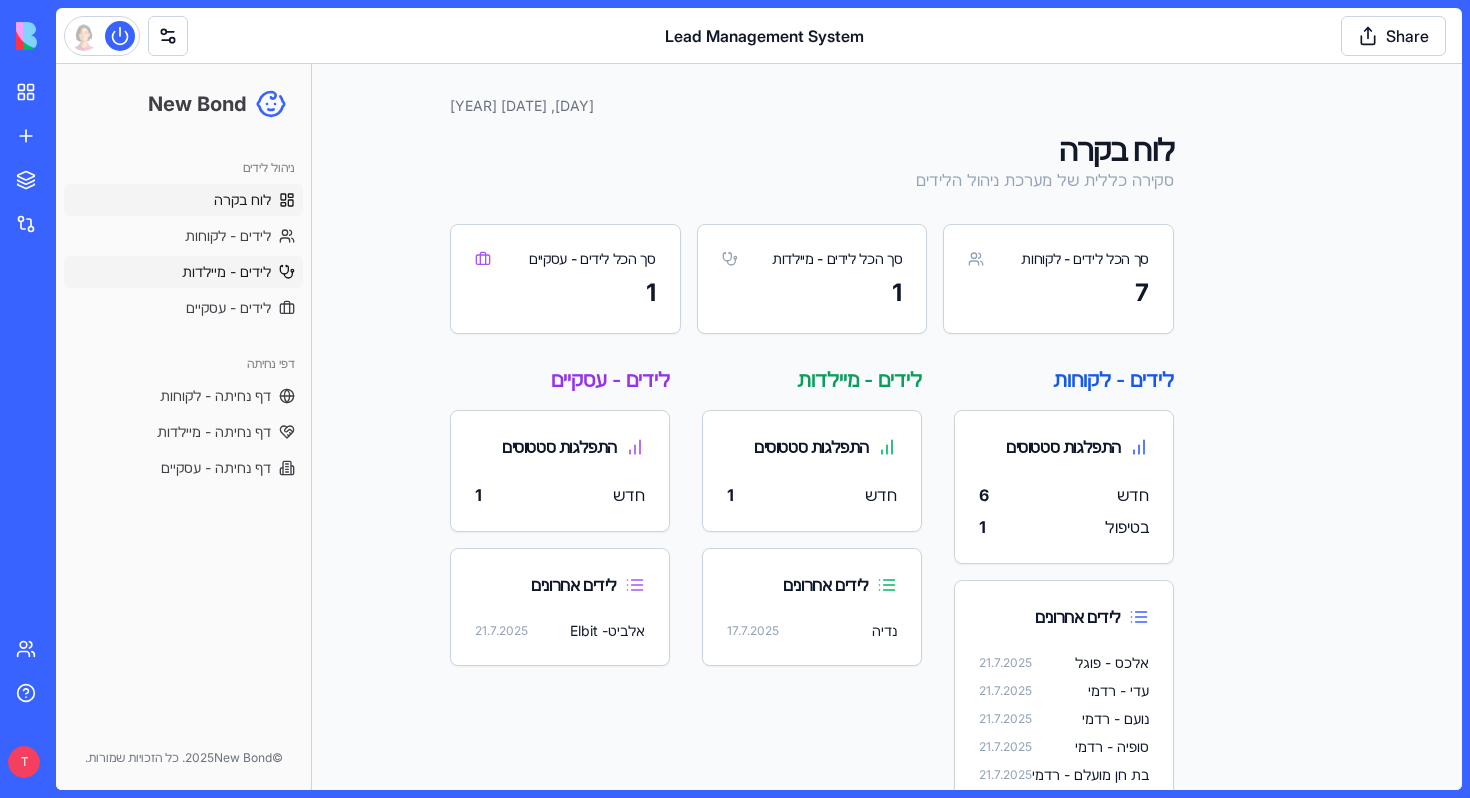 click on "לידים - מיילדות" at bounding box center [226, 272] 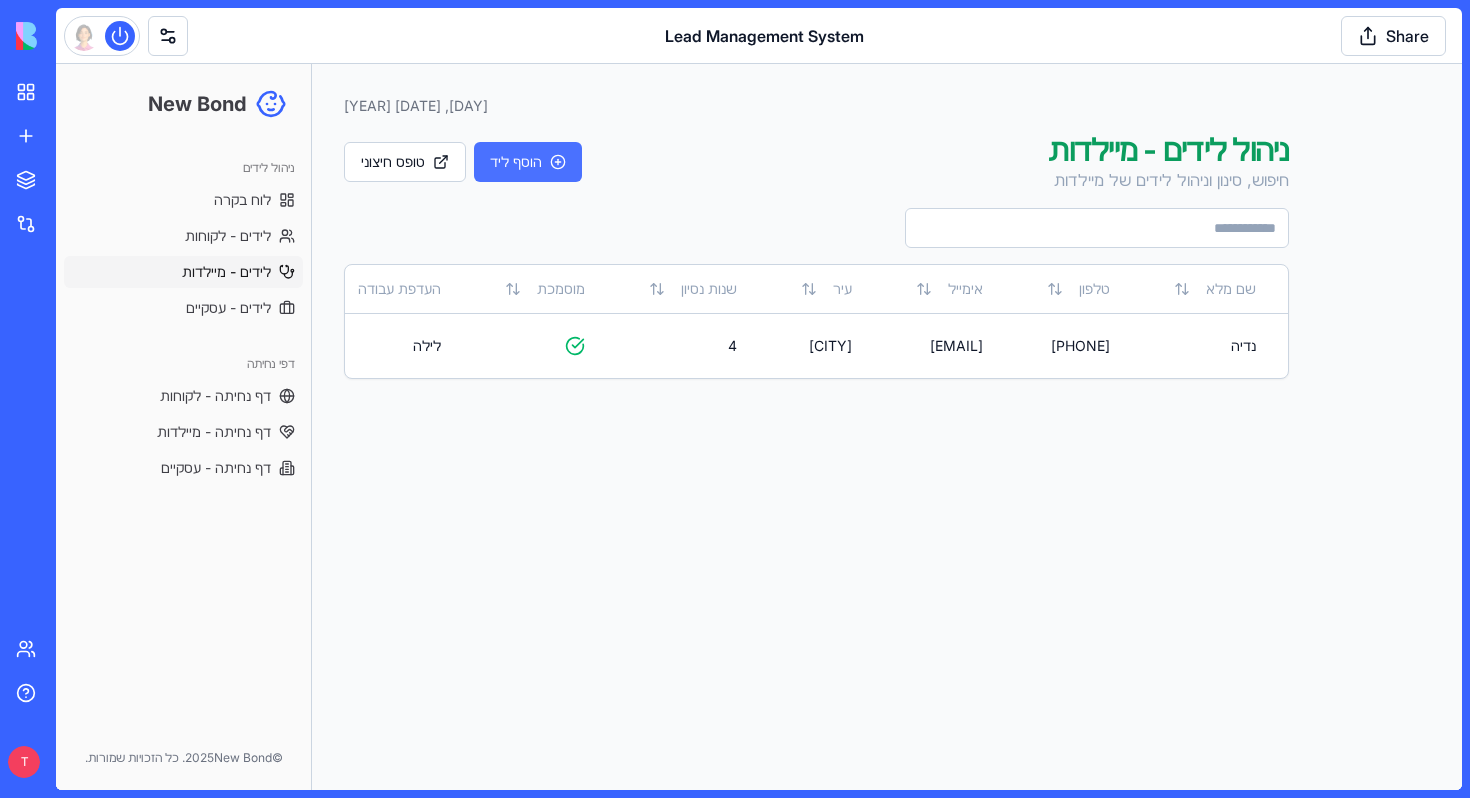 click on "הוסף ליד" at bounding box center [528, 162] 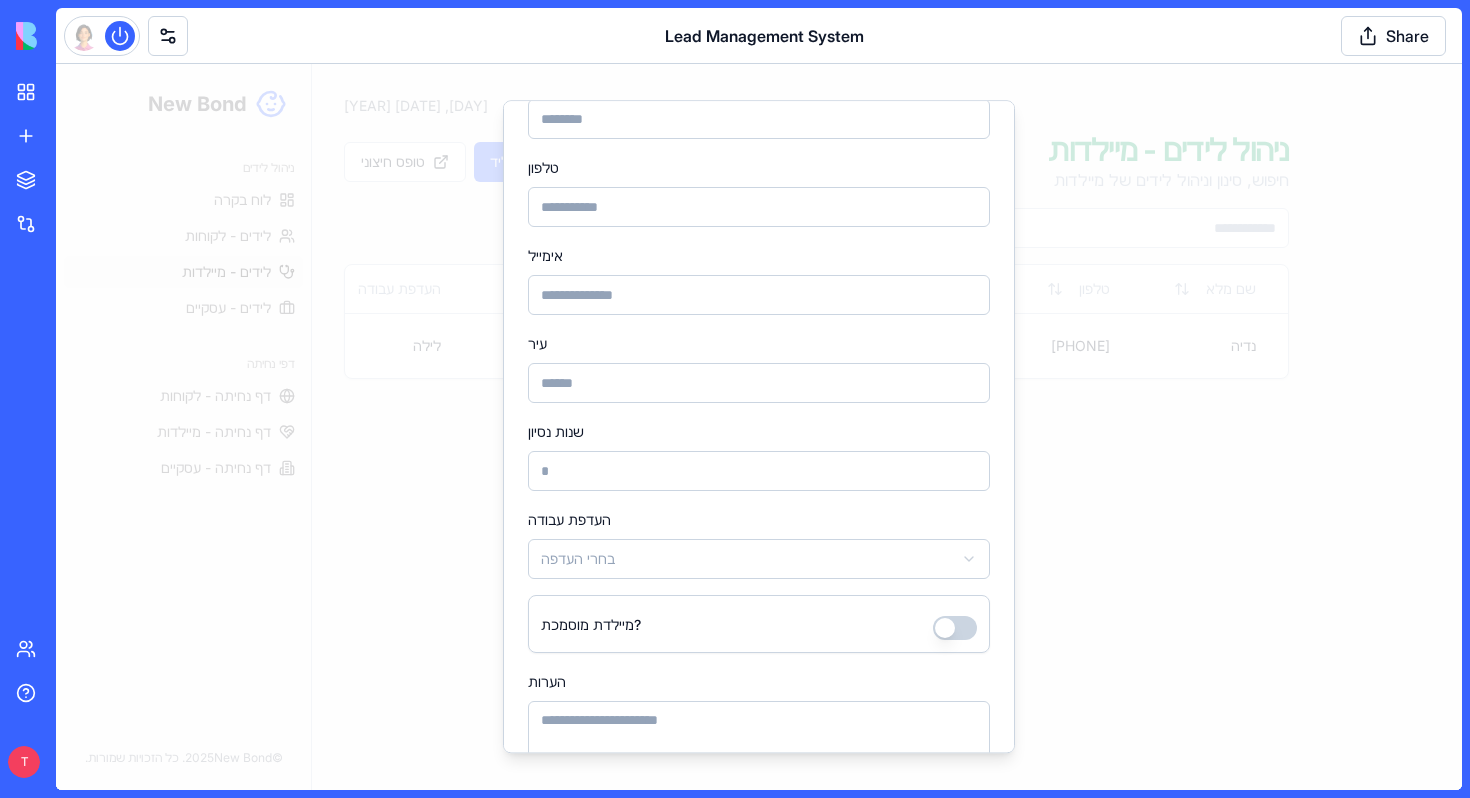 scroll, scrollTop: 242, scrollLeft: 0, axis: vertical 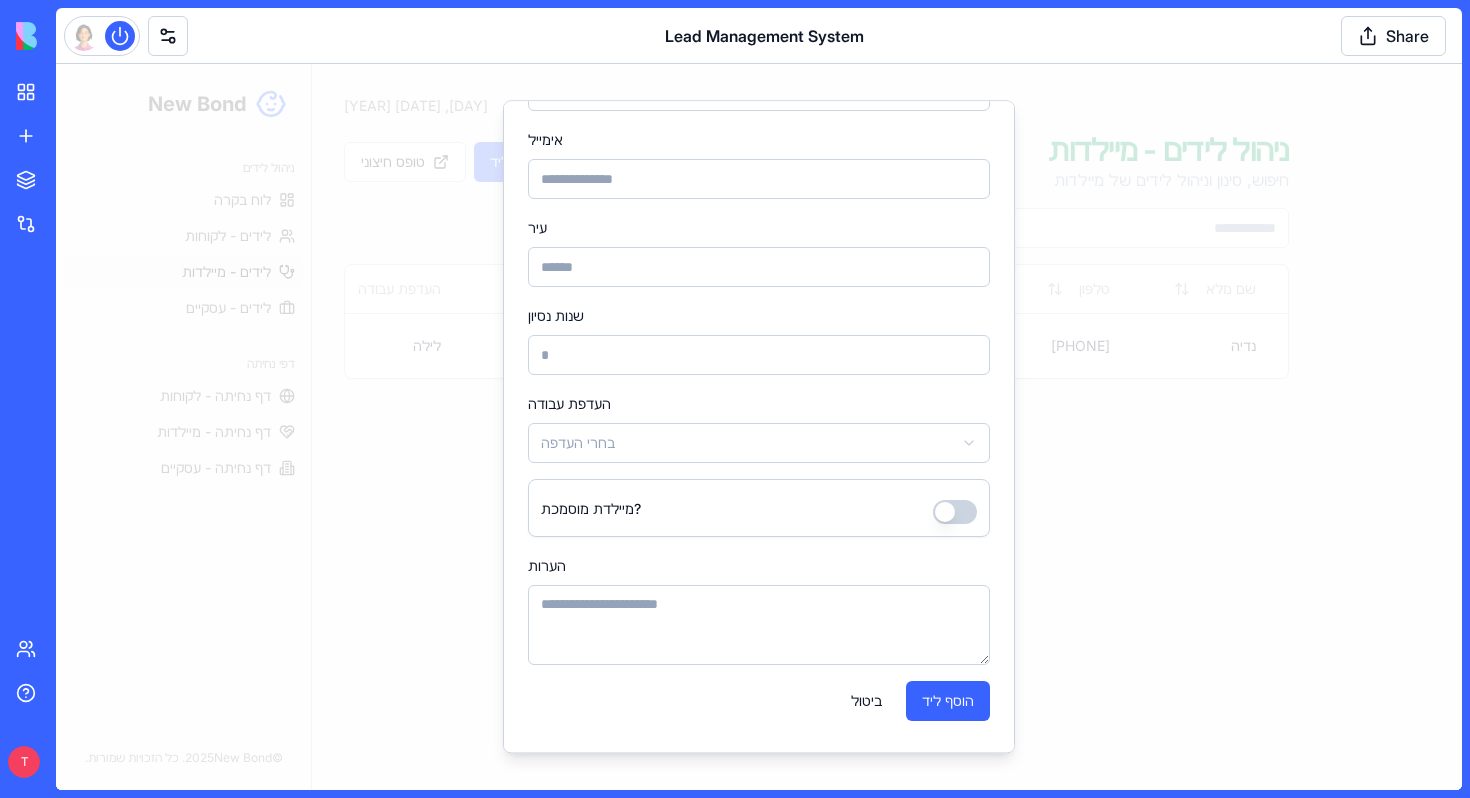 click at bounding box center [759, 427] 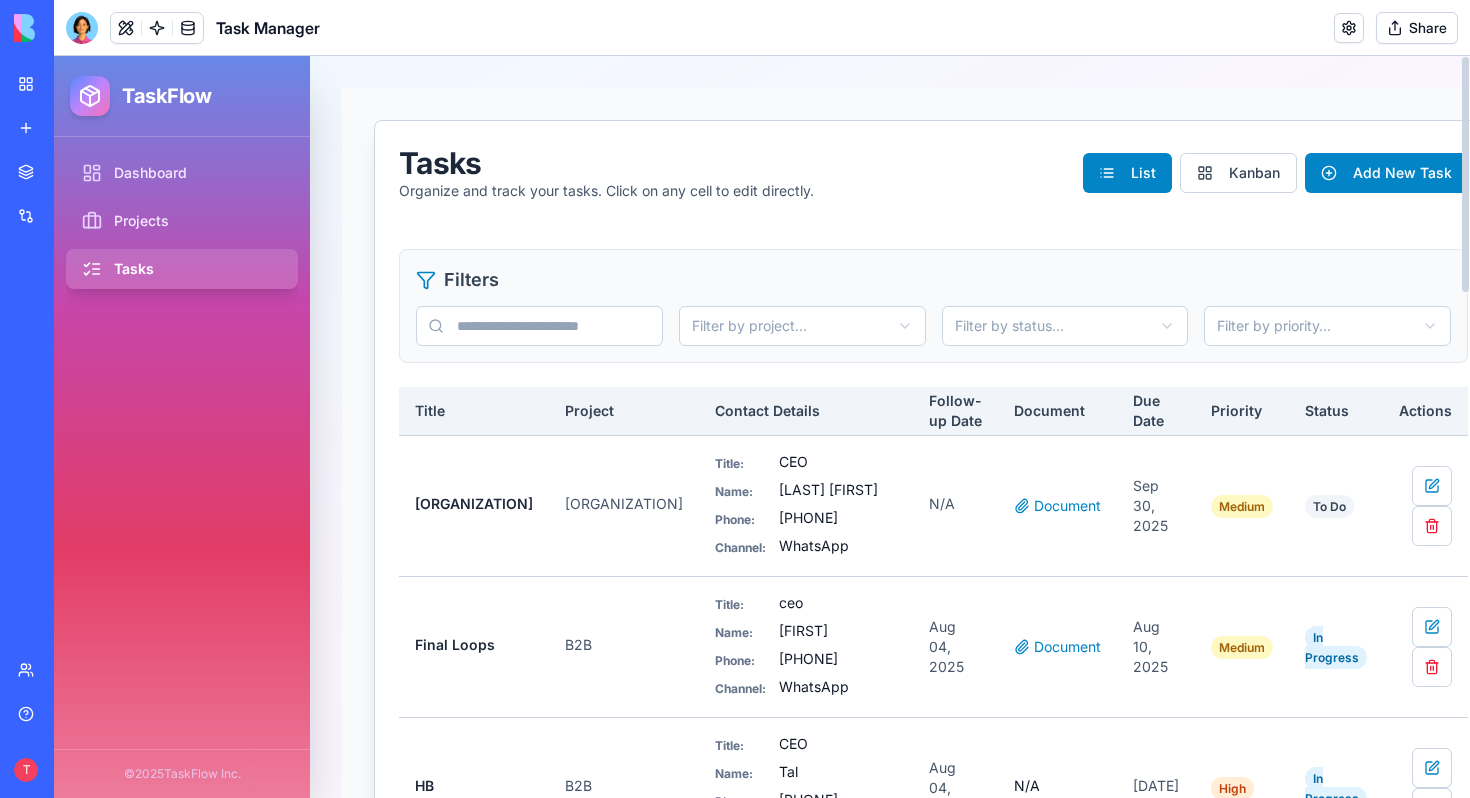 scroll, scrollTop: 0, scrollLeft: 0, axis: both 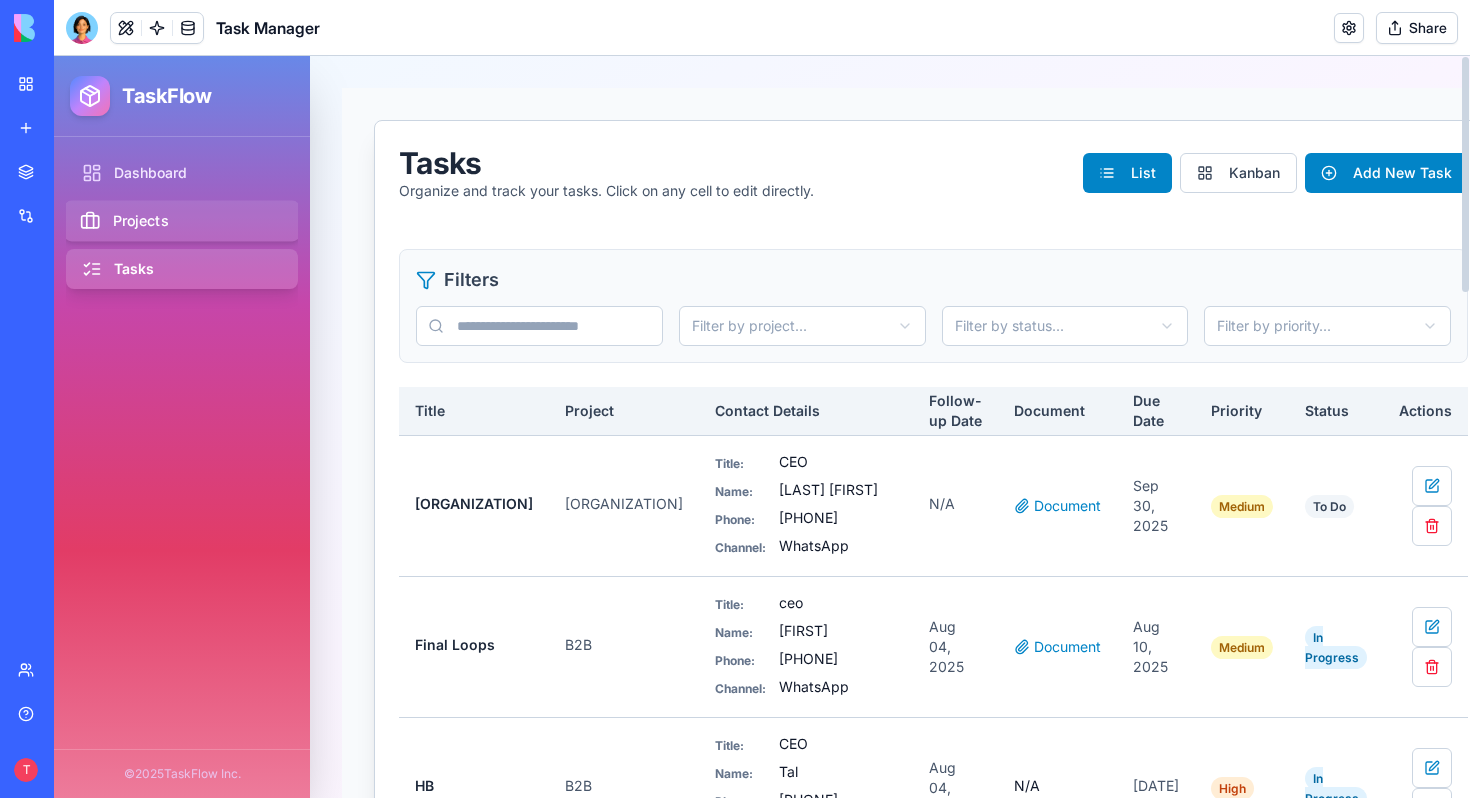 click on "Projects" at bounding box center (182, 221) 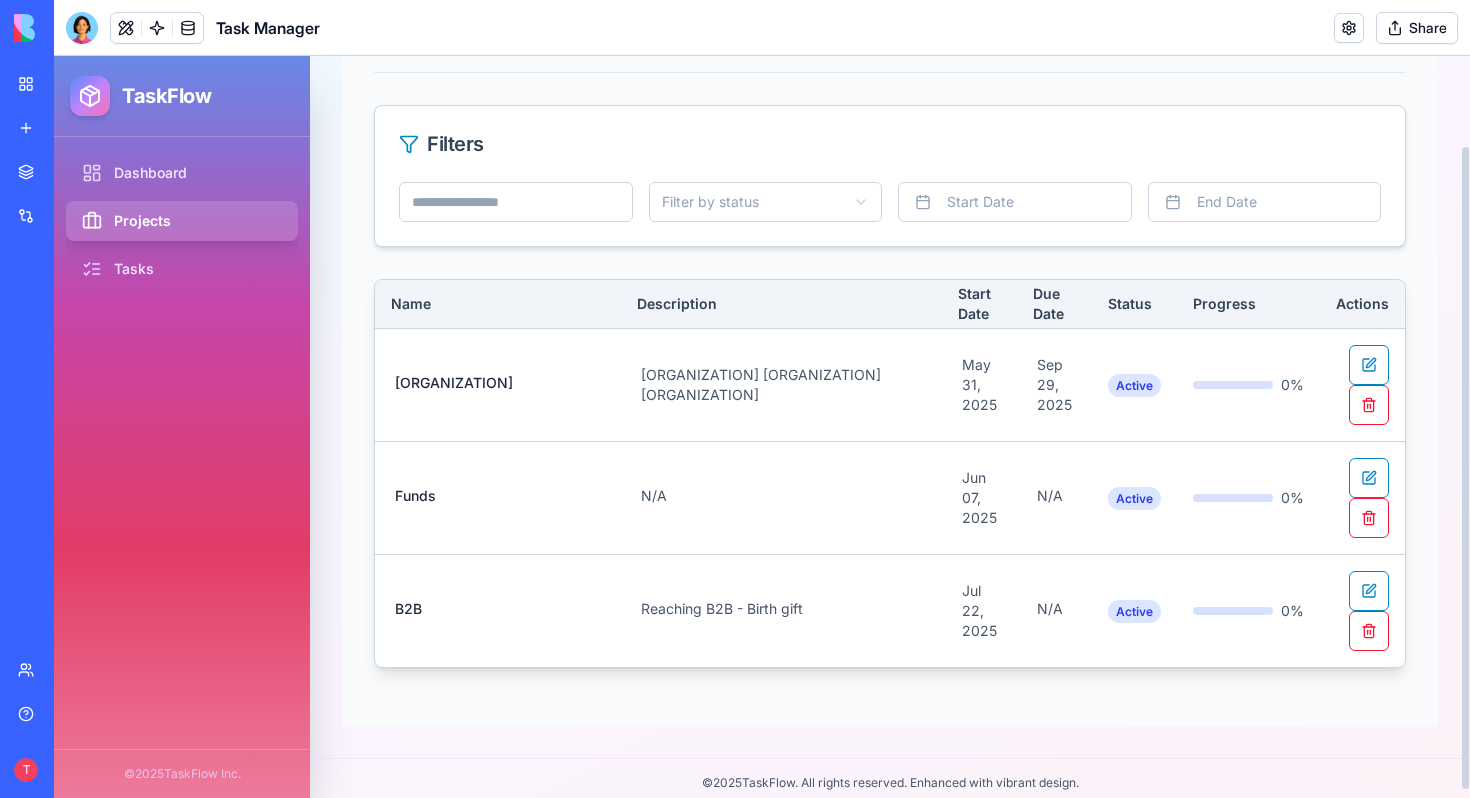scroll, scrollTop: 0, scrollLeft: 0, axis: both 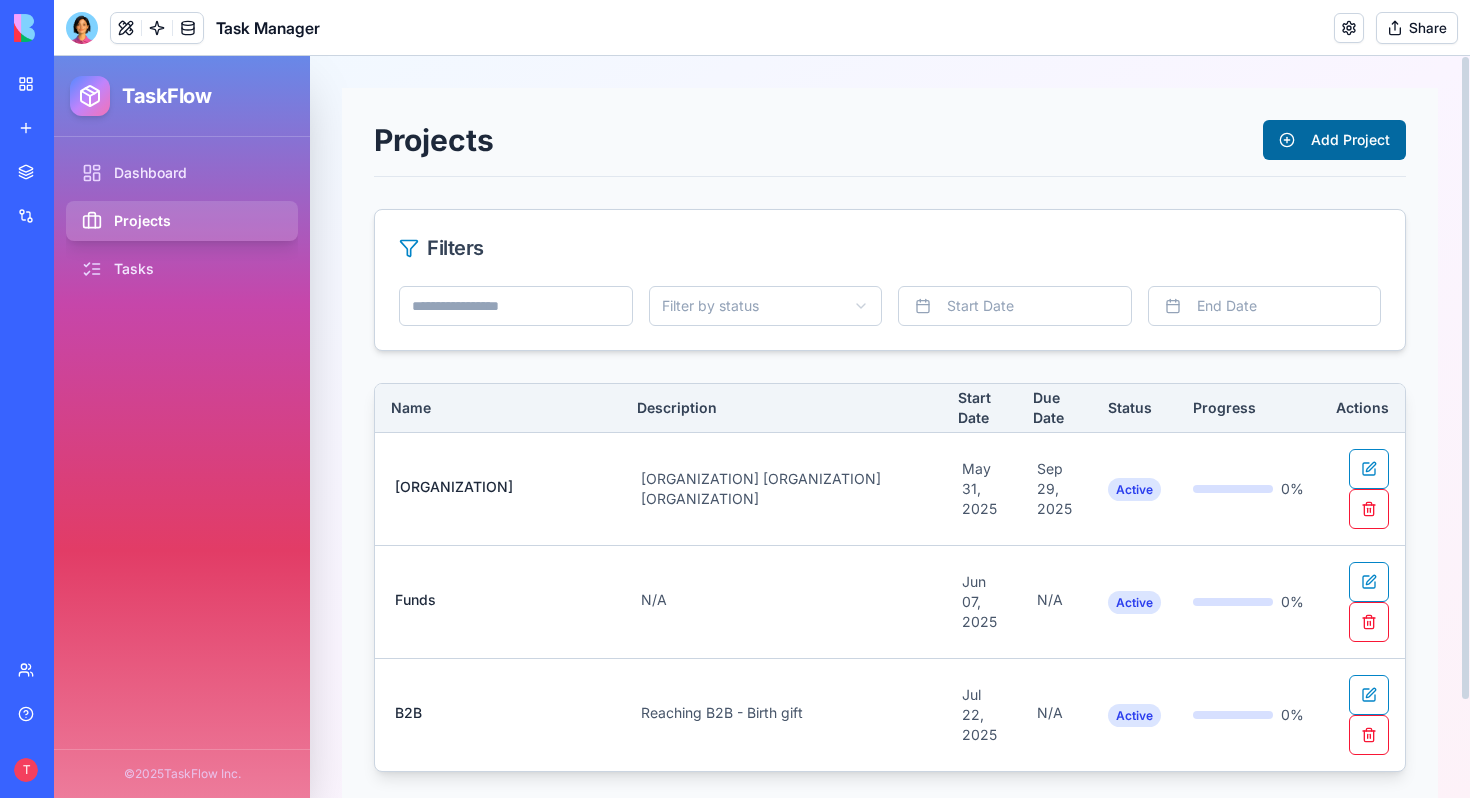 click on "Add Project" at bounding box center [1334, 140] 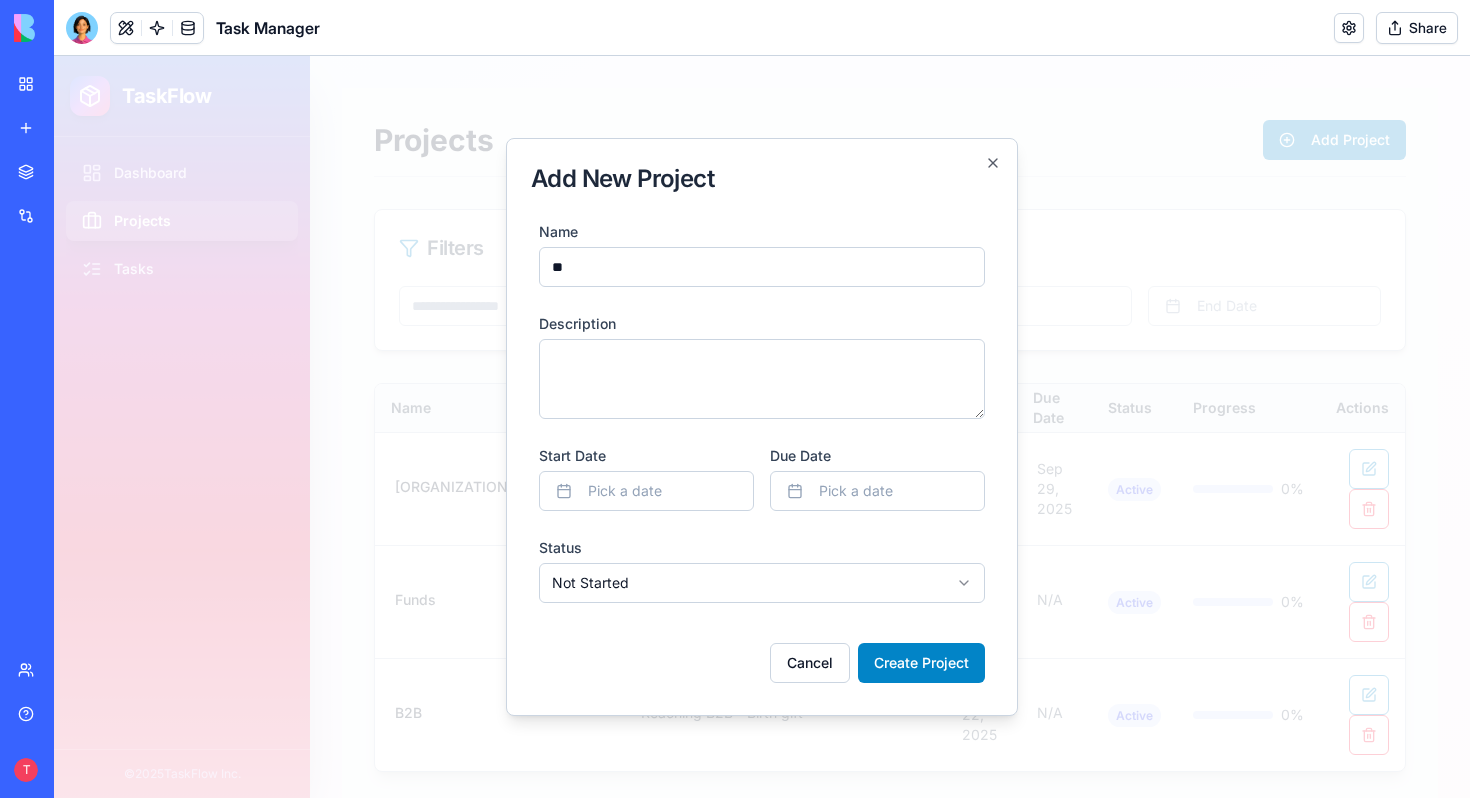 type on "*" 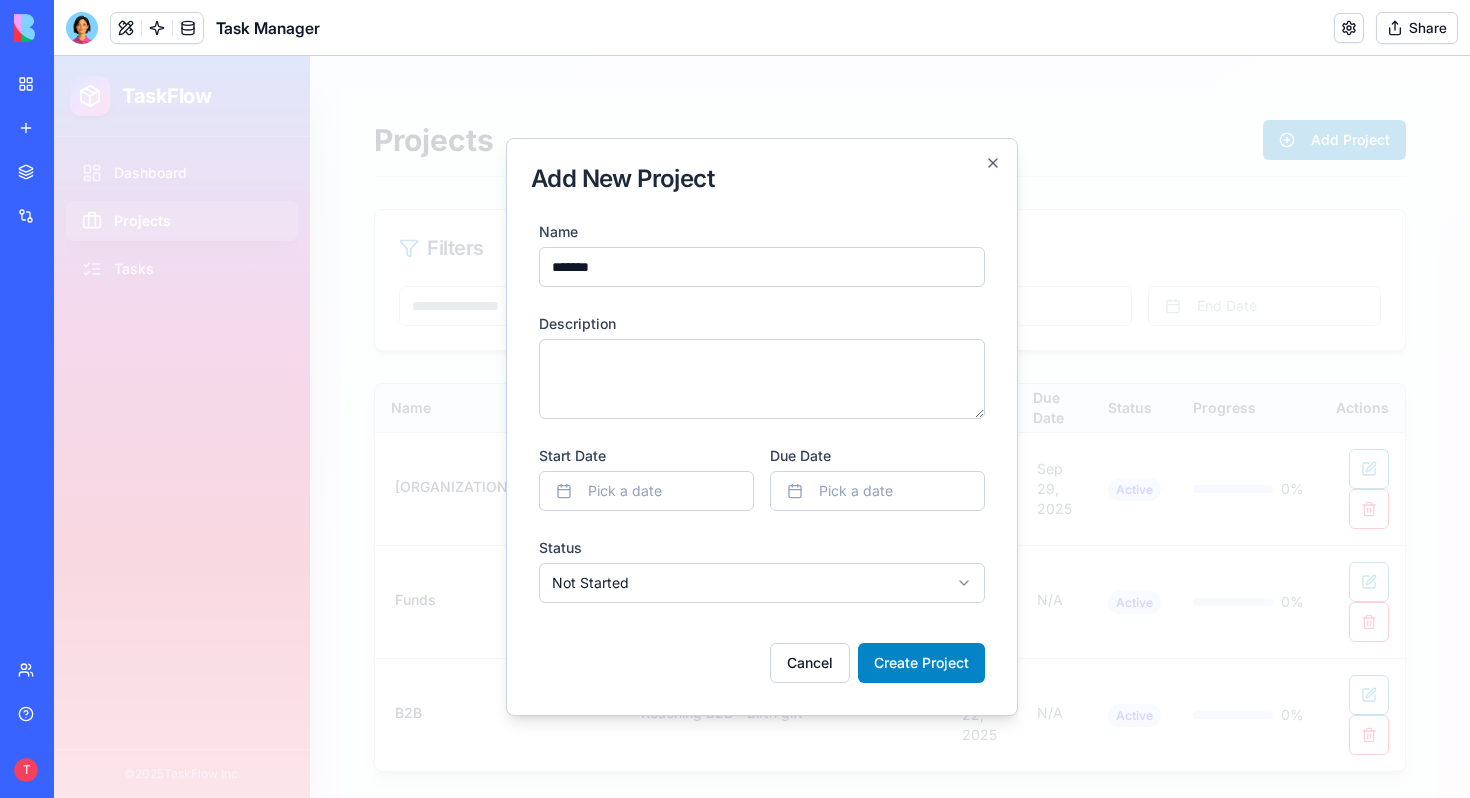 type on "*******" 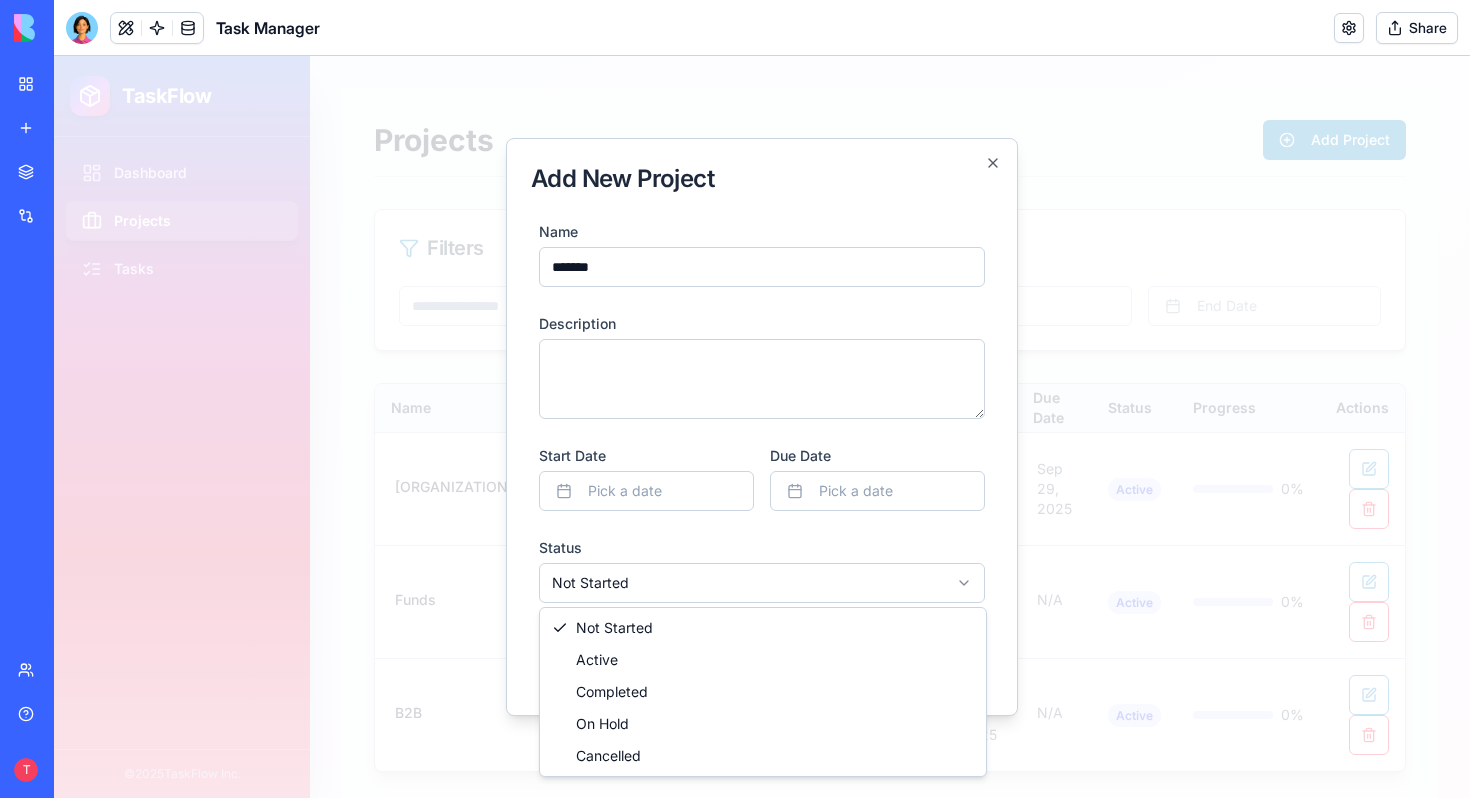 click on "**********" at bounding box center [762, 427] 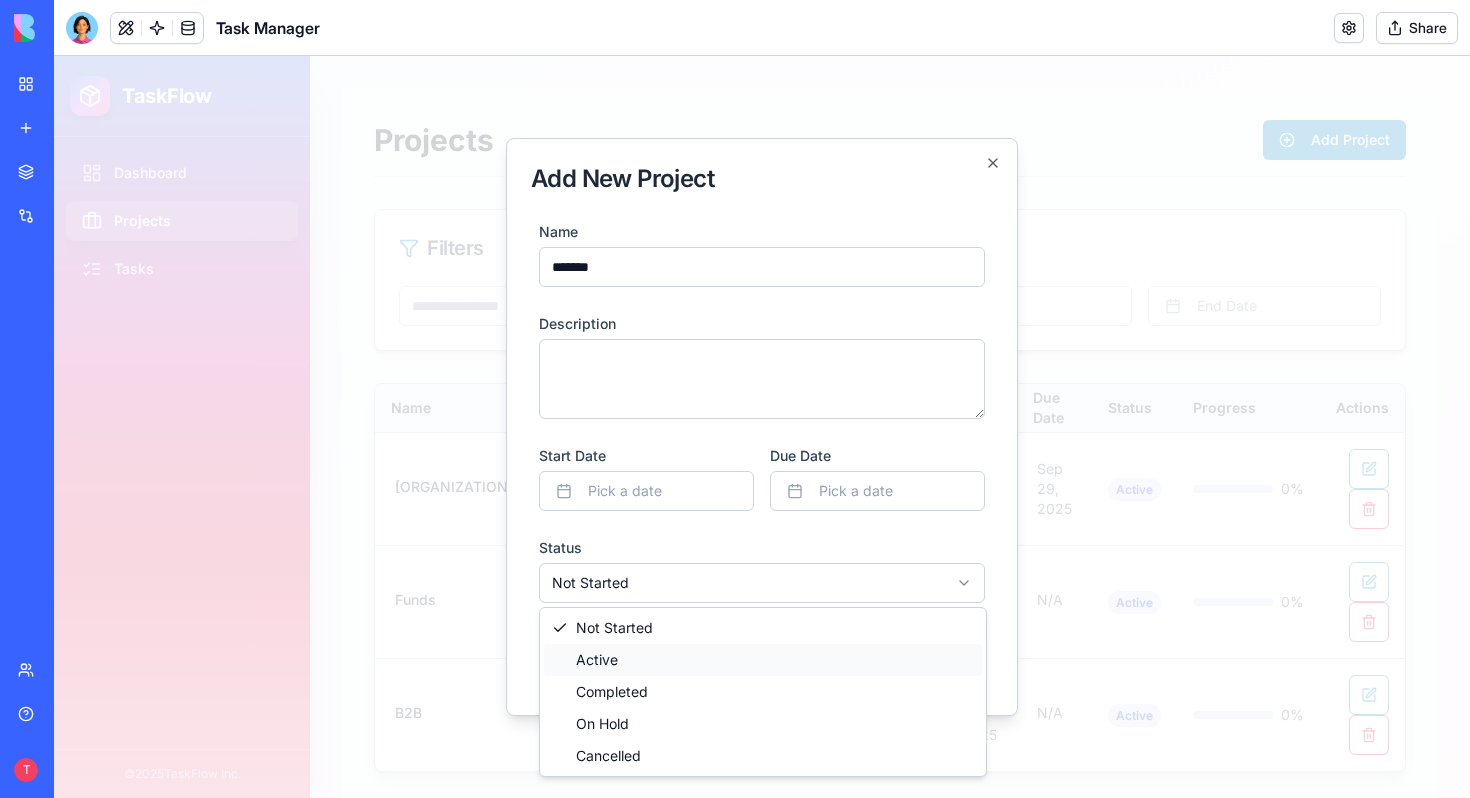 select on "******" 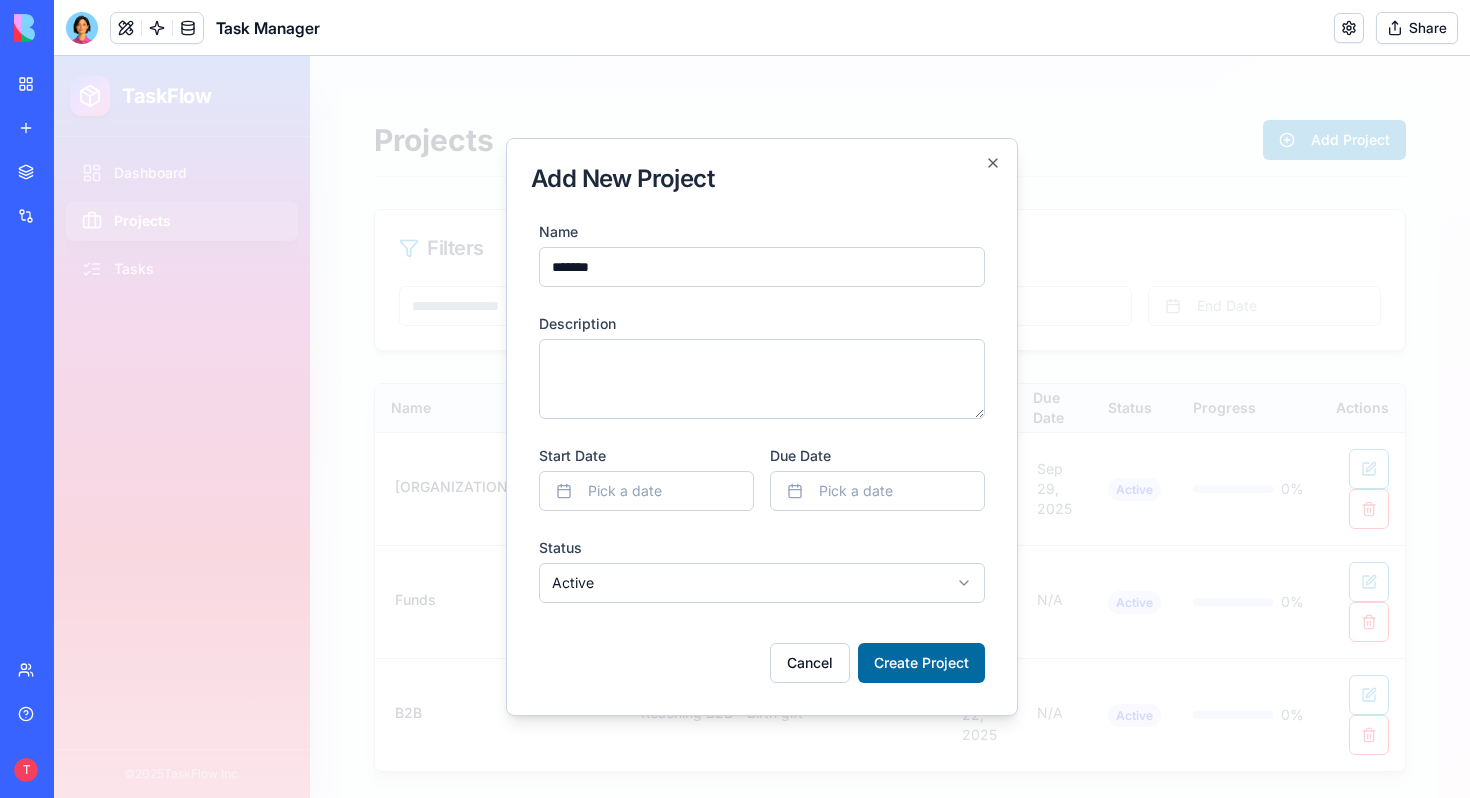 click on "Create Project" at bounding box center (921, 663) 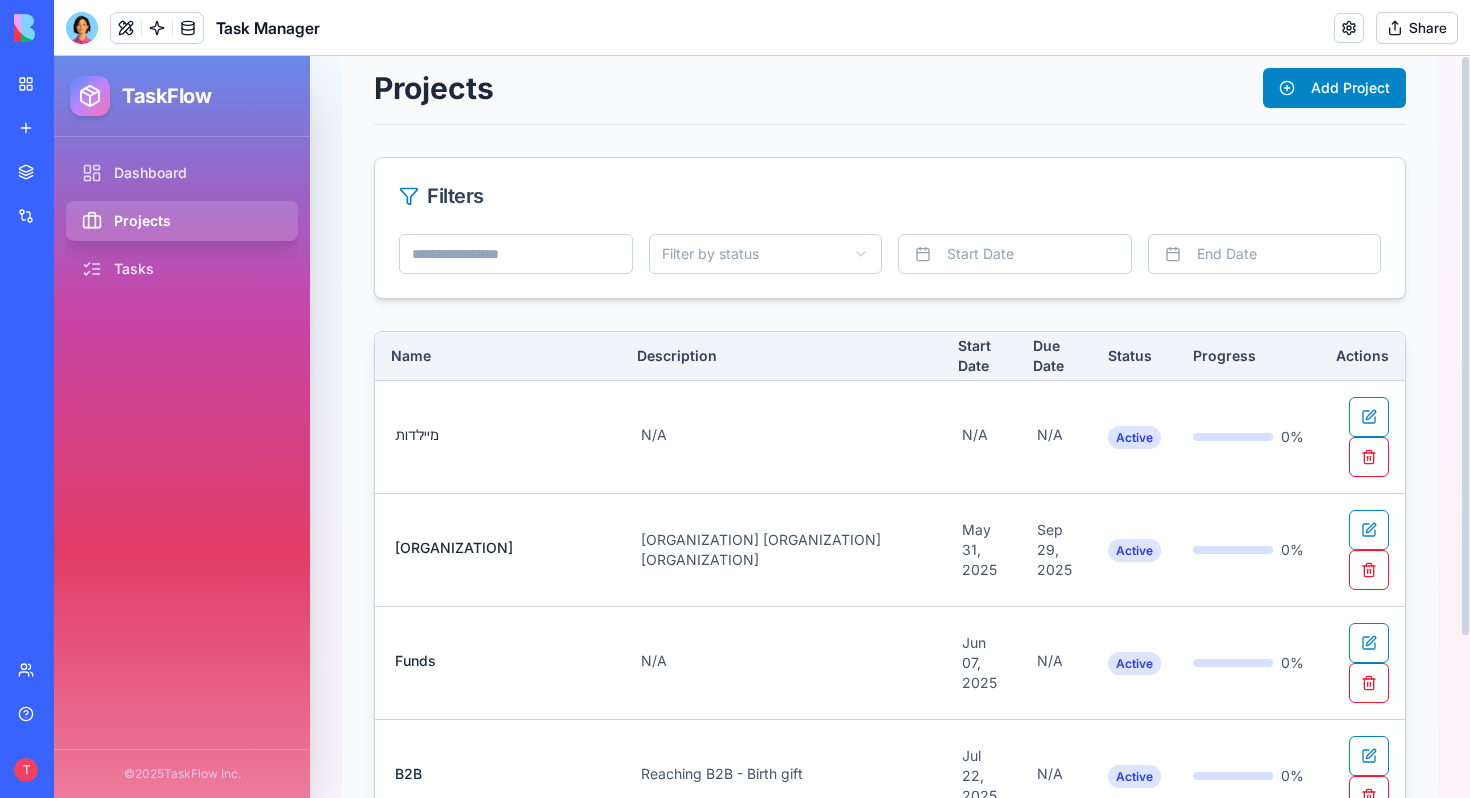 scroll, scrollTop: 0, scrollLeft: 0, axis: both 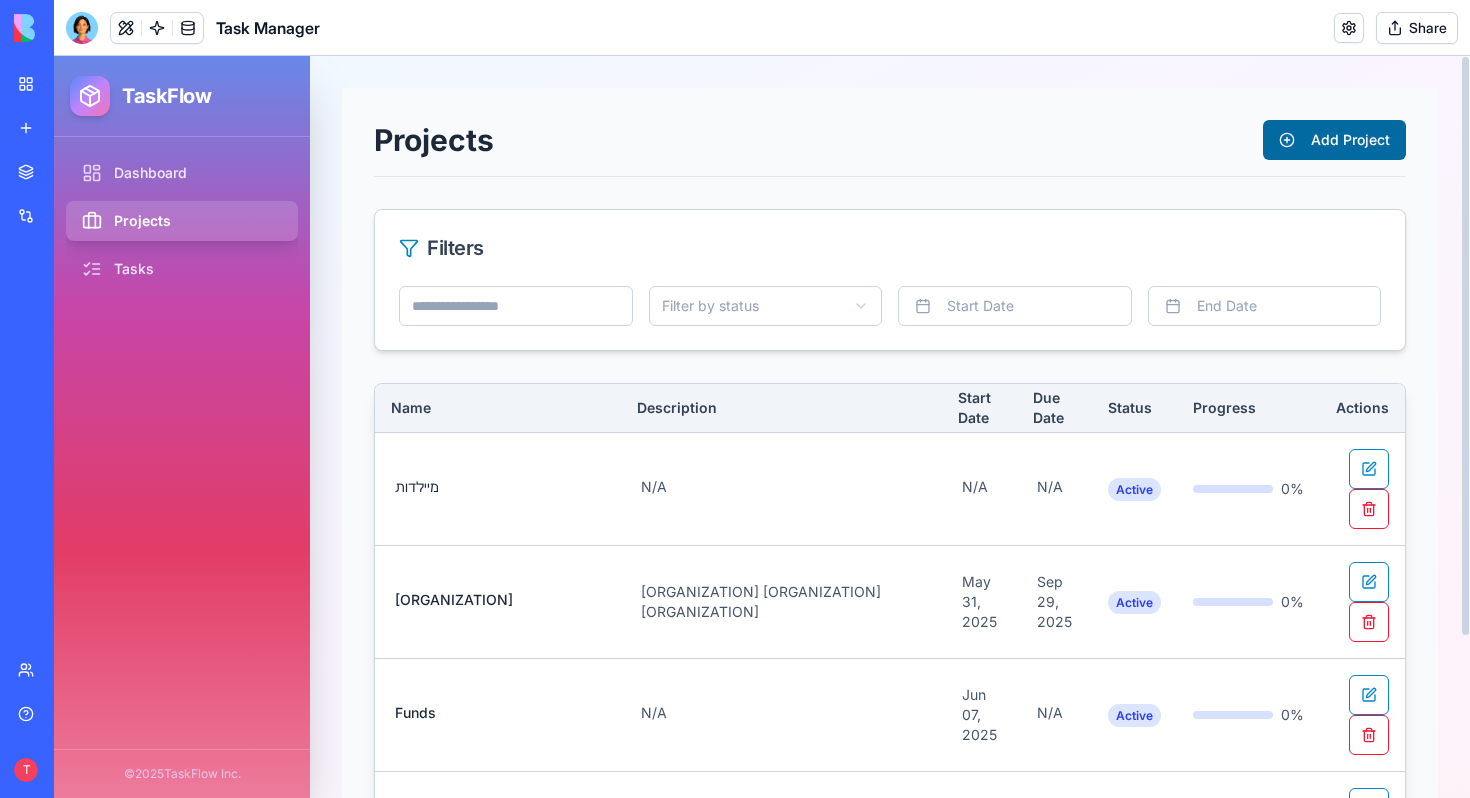 click on "Add Project" at bounding box center (1334, 140) 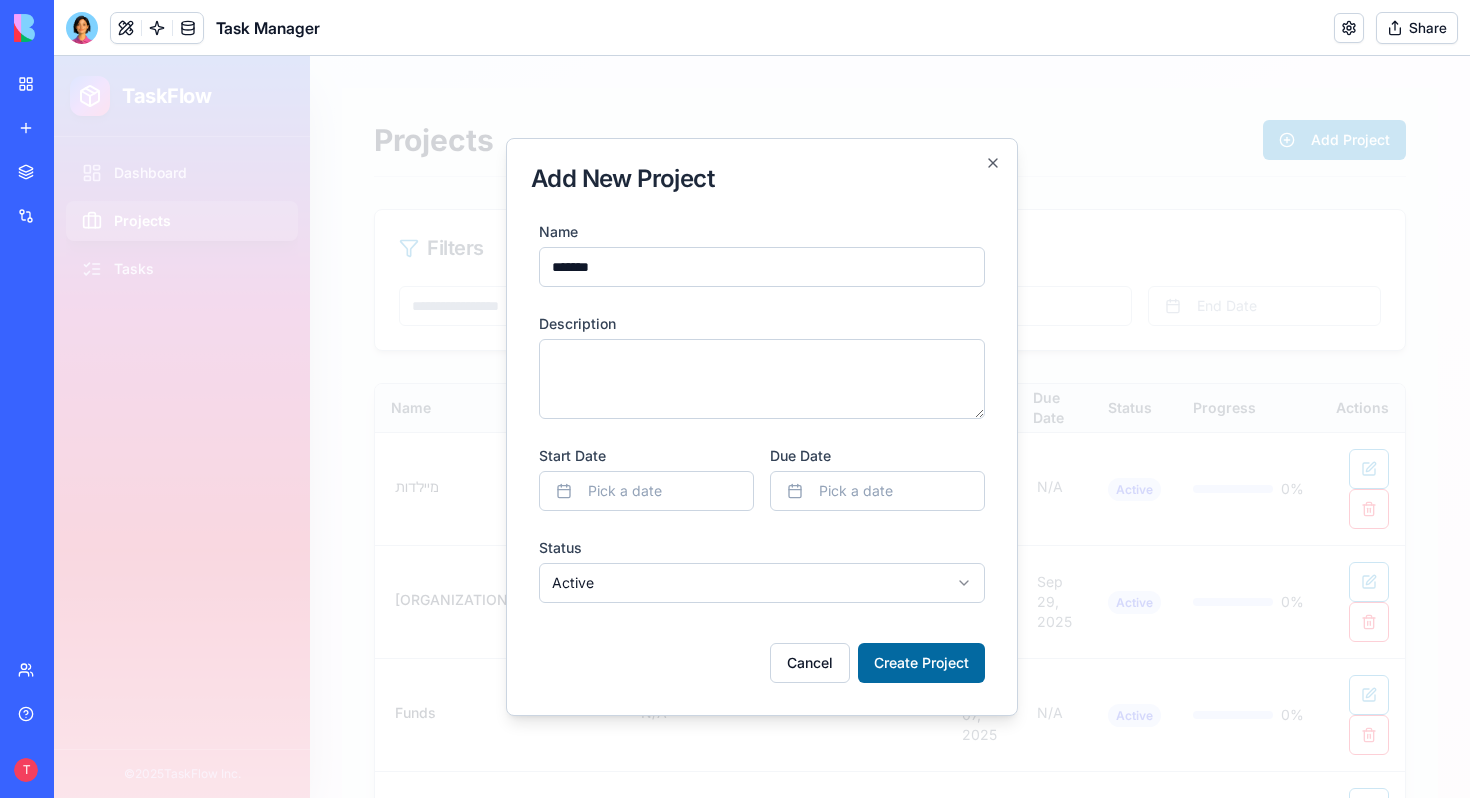 type on "******" 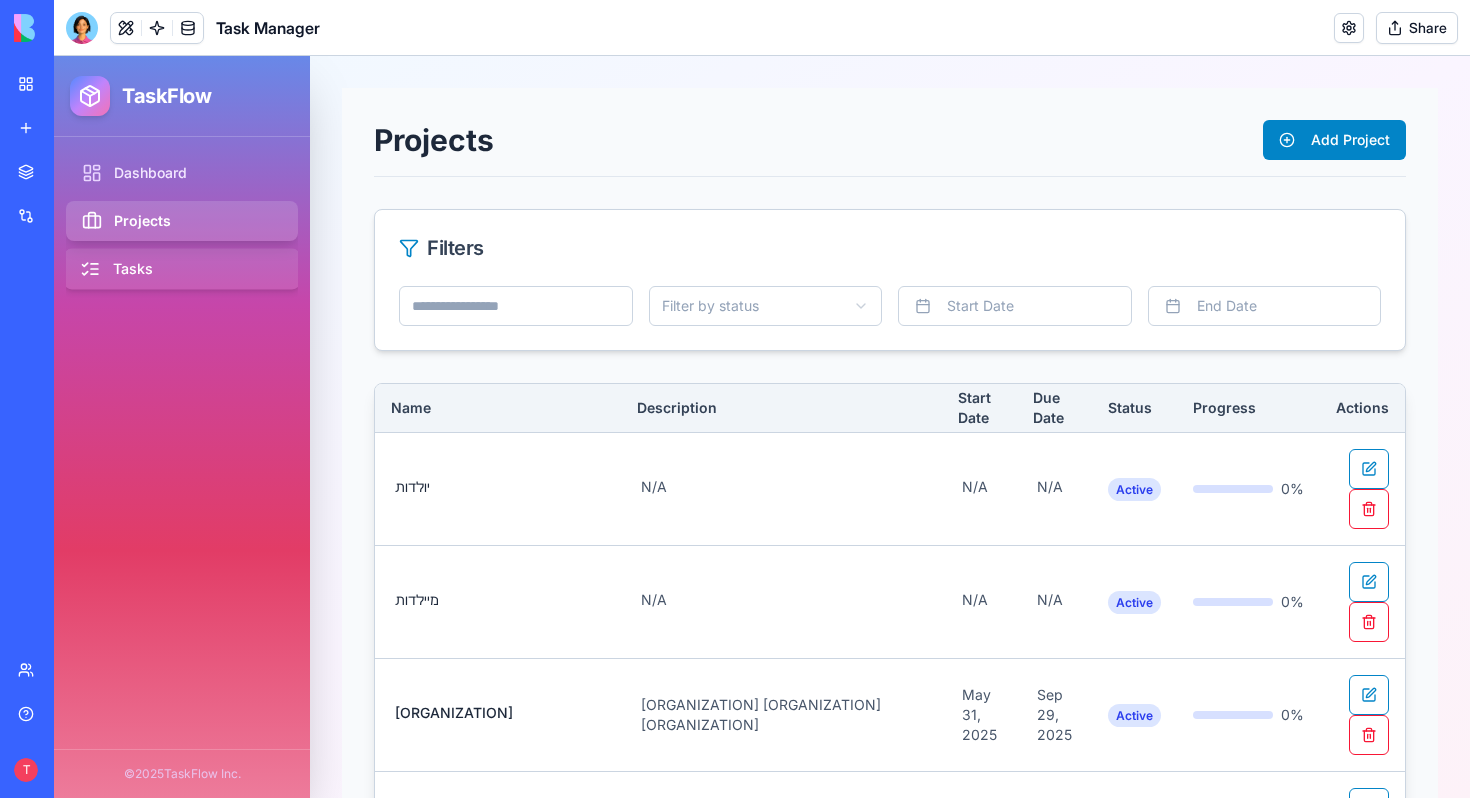 click on "Tasks" at bounding box center (182, 269) 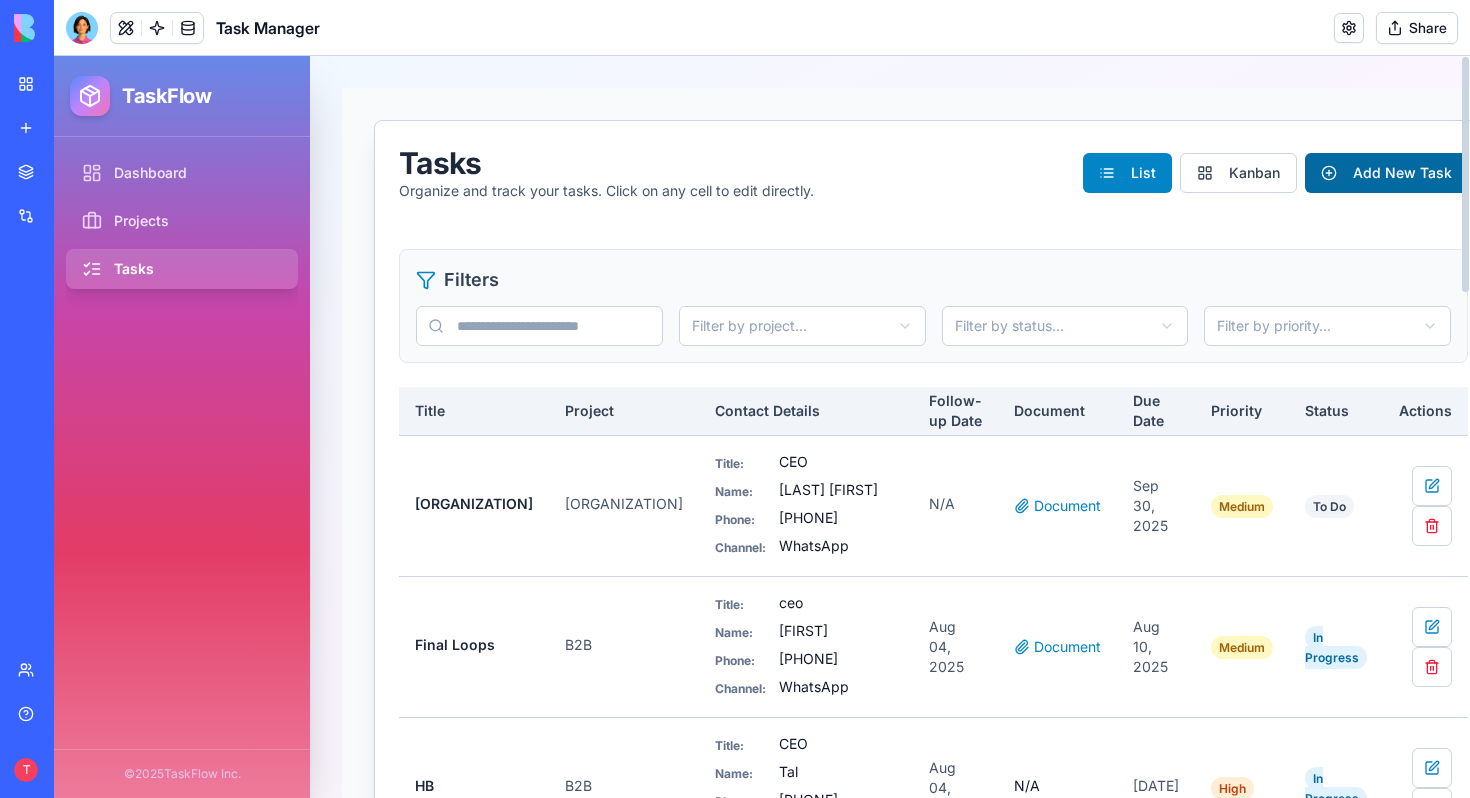 click on "Add New Task" at bounding box center (1386, 173) 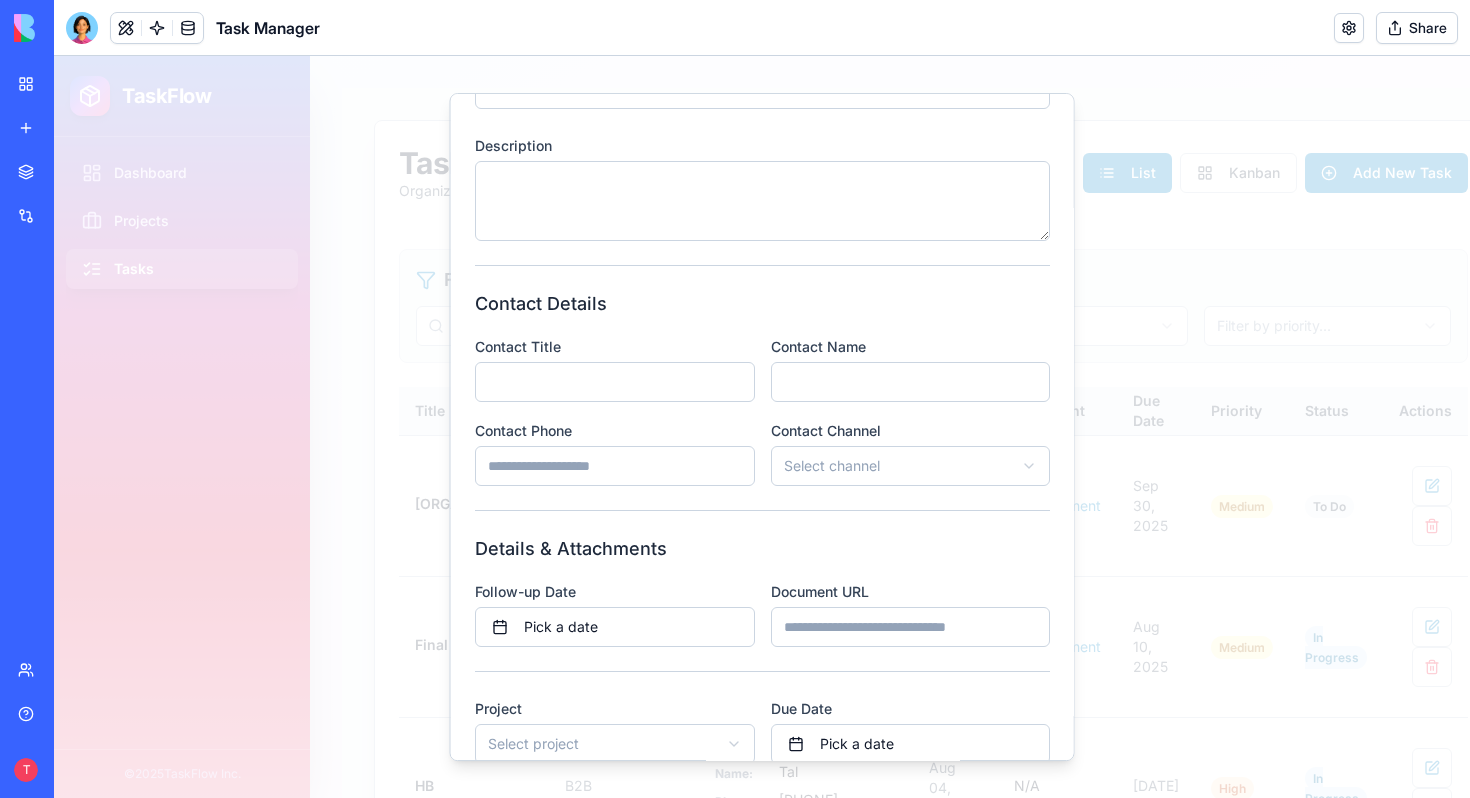 scroll, scrollTop: 156, scrollLeft: 0, axis: vertical 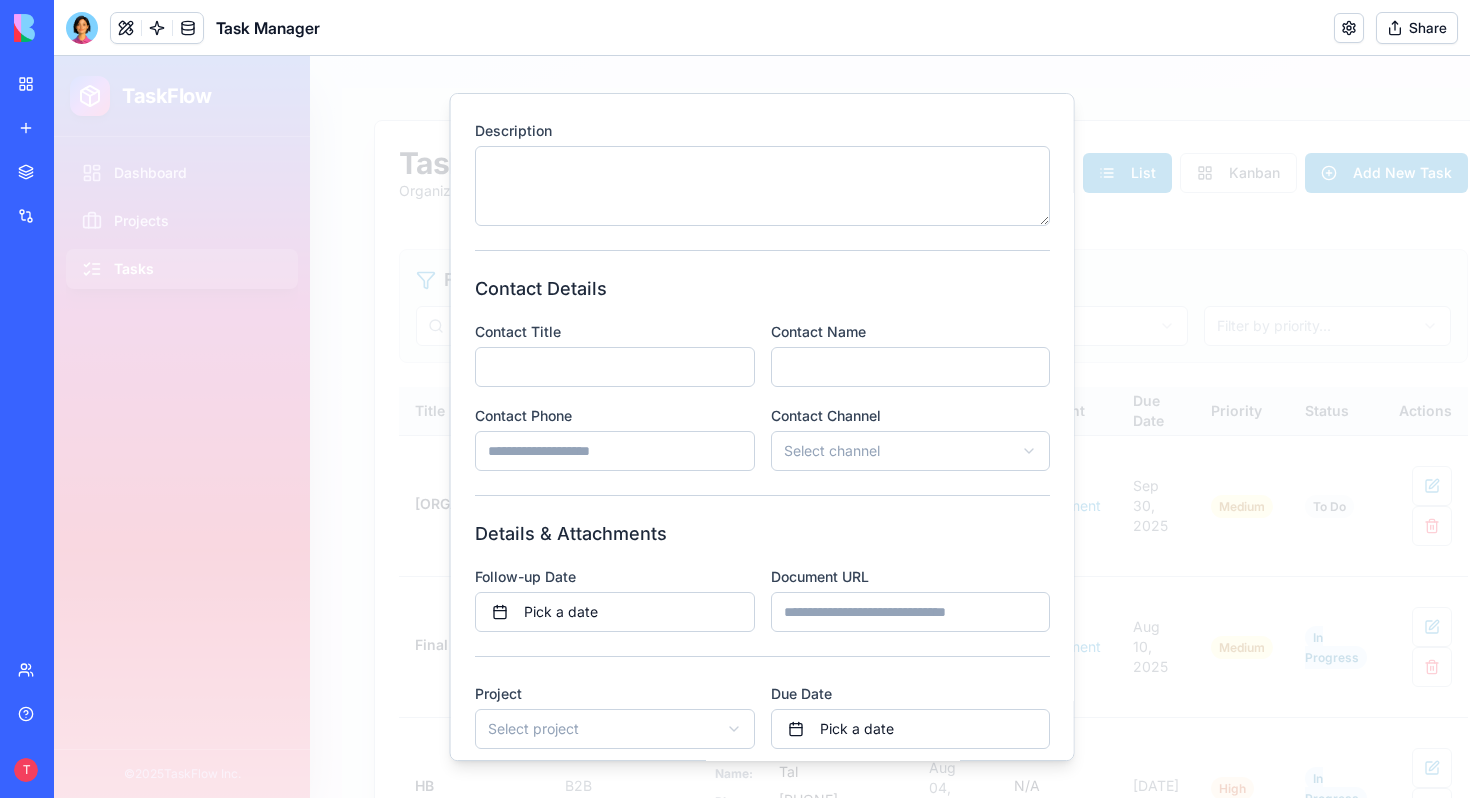 type on "*****" 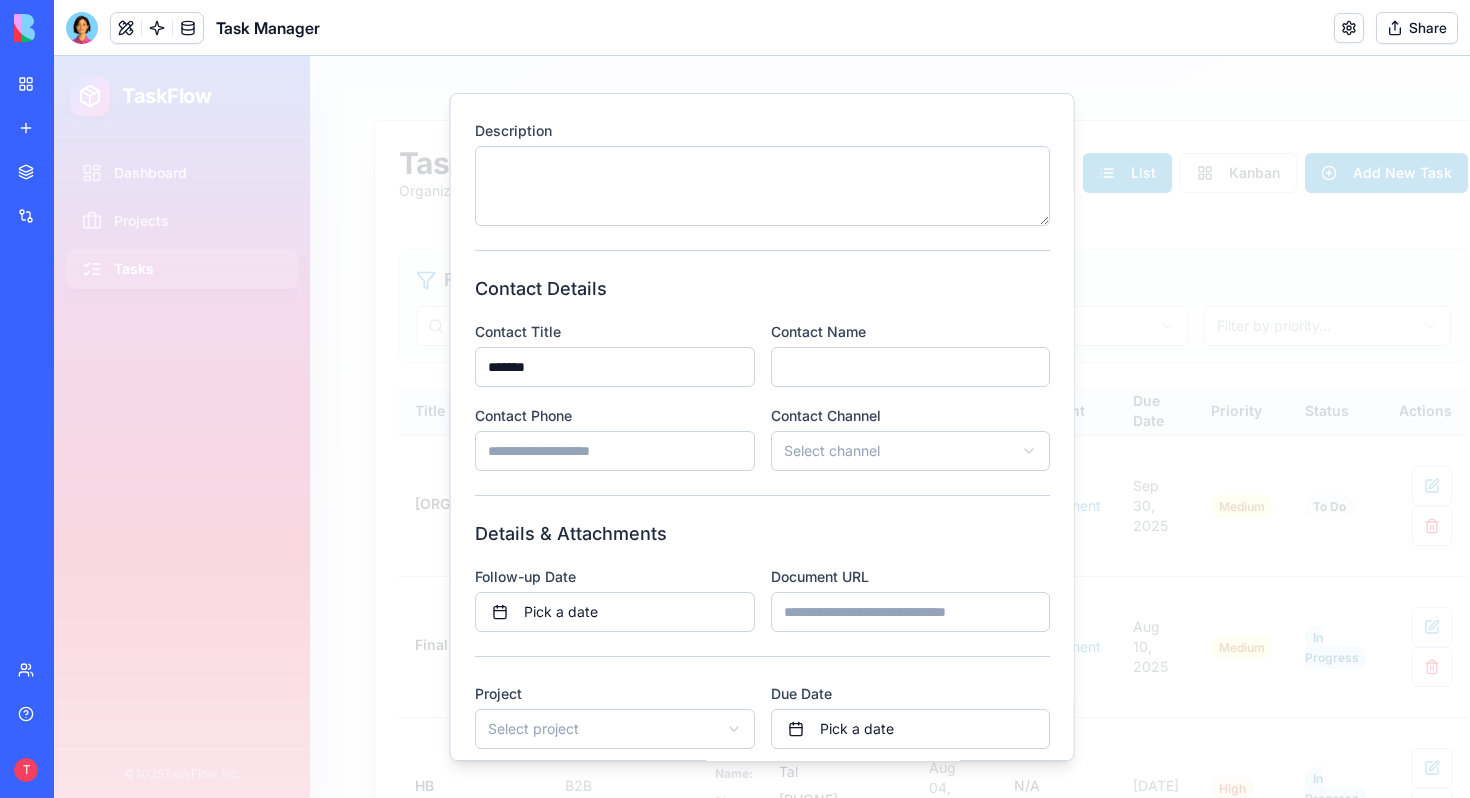 type on "******" 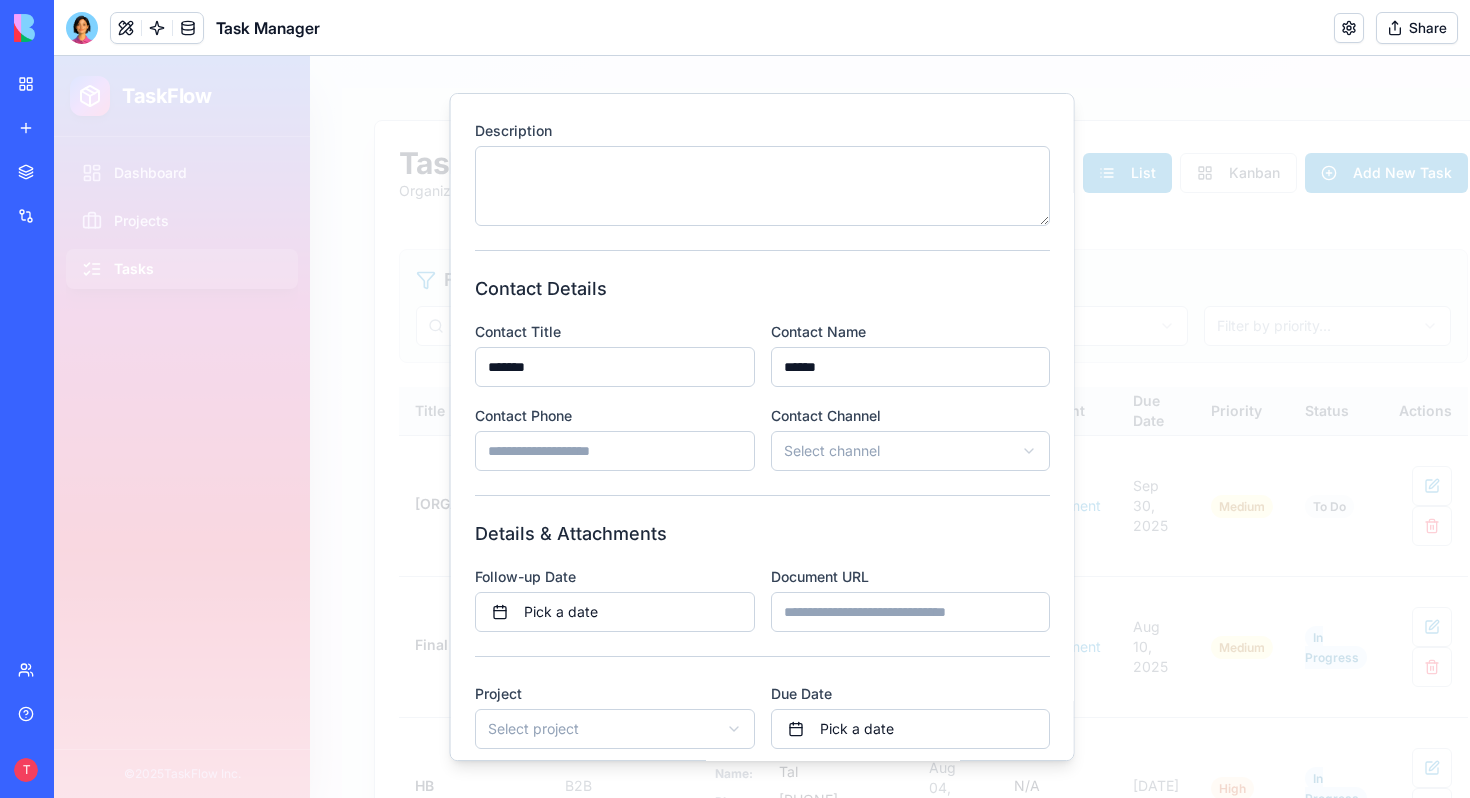 type on "*****" 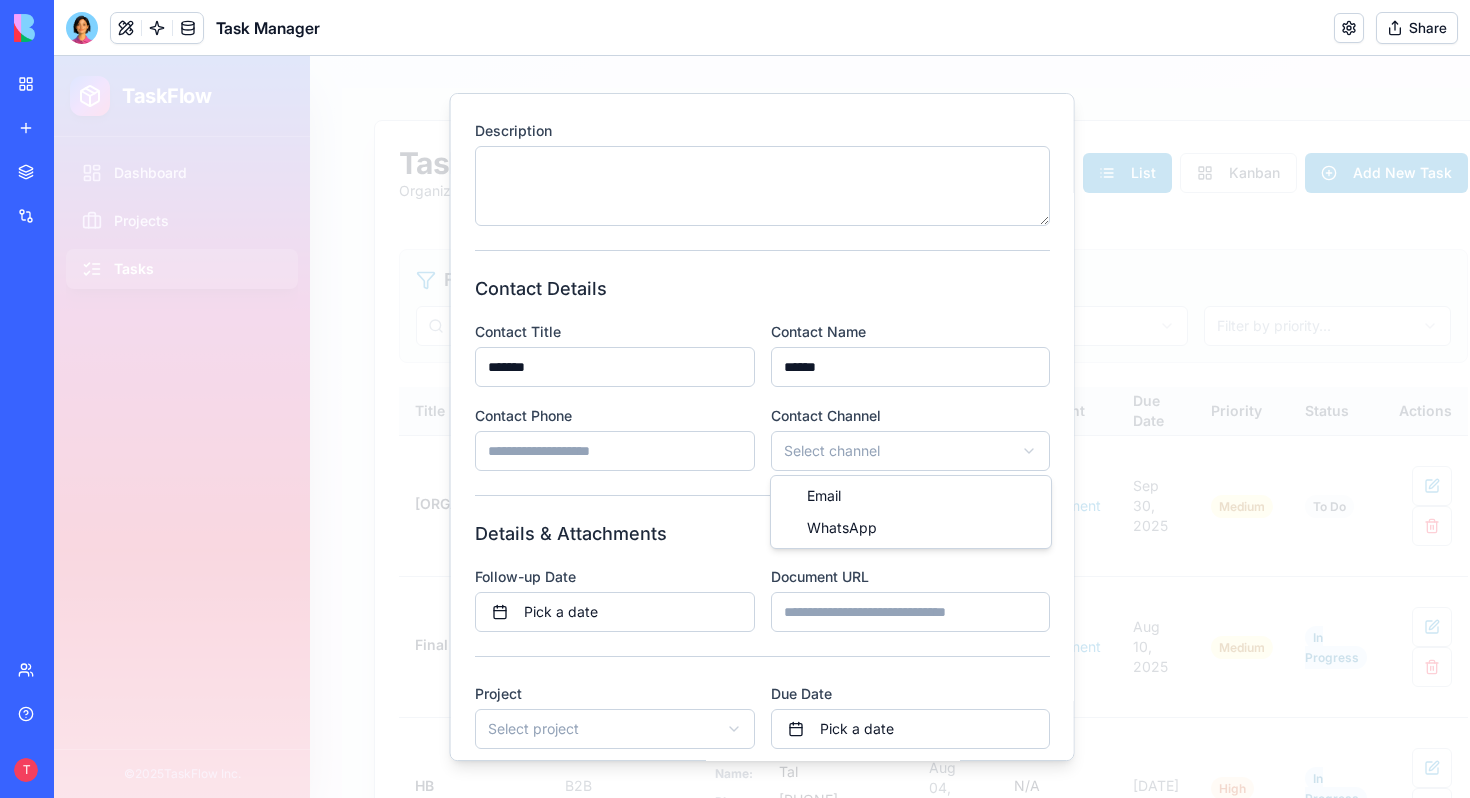 click on "TaskFlow Dashboard Projects Tasks ©  2025  TaskFlow Inc. Tasks Organize and track your tasks. Click on any cell to edit directly.  List  Kanban  Add New Task Filters Filter by project... Filter by status... Filter by priority... Title Project Contact Details Follow-up Date Document Due Date Priority Status Actions  Title: CEO Name: [LAST] [FIRST]  Phone: [PHONE] Channel: WhatsApp N/A  Document Sep 30, 2025 Medium To Do Final Loops  B2B Title: ceo  Name: [FIRST]  Phone: [PHONE] Channel: WhatsApp Aug 04, 2025  Document Aug 10, 2025 Medium In Progress HB B2B Title: CEO Name: [FIRST] Phone: [PHONE] Channel: Email Aug 04, 2025 N/A Aug 06, 2025 High In Progress [FIRST] + [FIRST]  B2B Title: Head of  Name: N/A Phone: N/A Channel: N/A Jul 29, 2025 N/A N/A Low To Do Hemispheric B2B Title: Head Of People Name: [FIRST]  Phone: [PHONE] Channel: WhatsApp Jul 31, 2025  Document Jul 31, 2025 Medium In Progress Atera  B2B Title:  HR Sales  Name: Phone:" at bounding box center (762, 427) 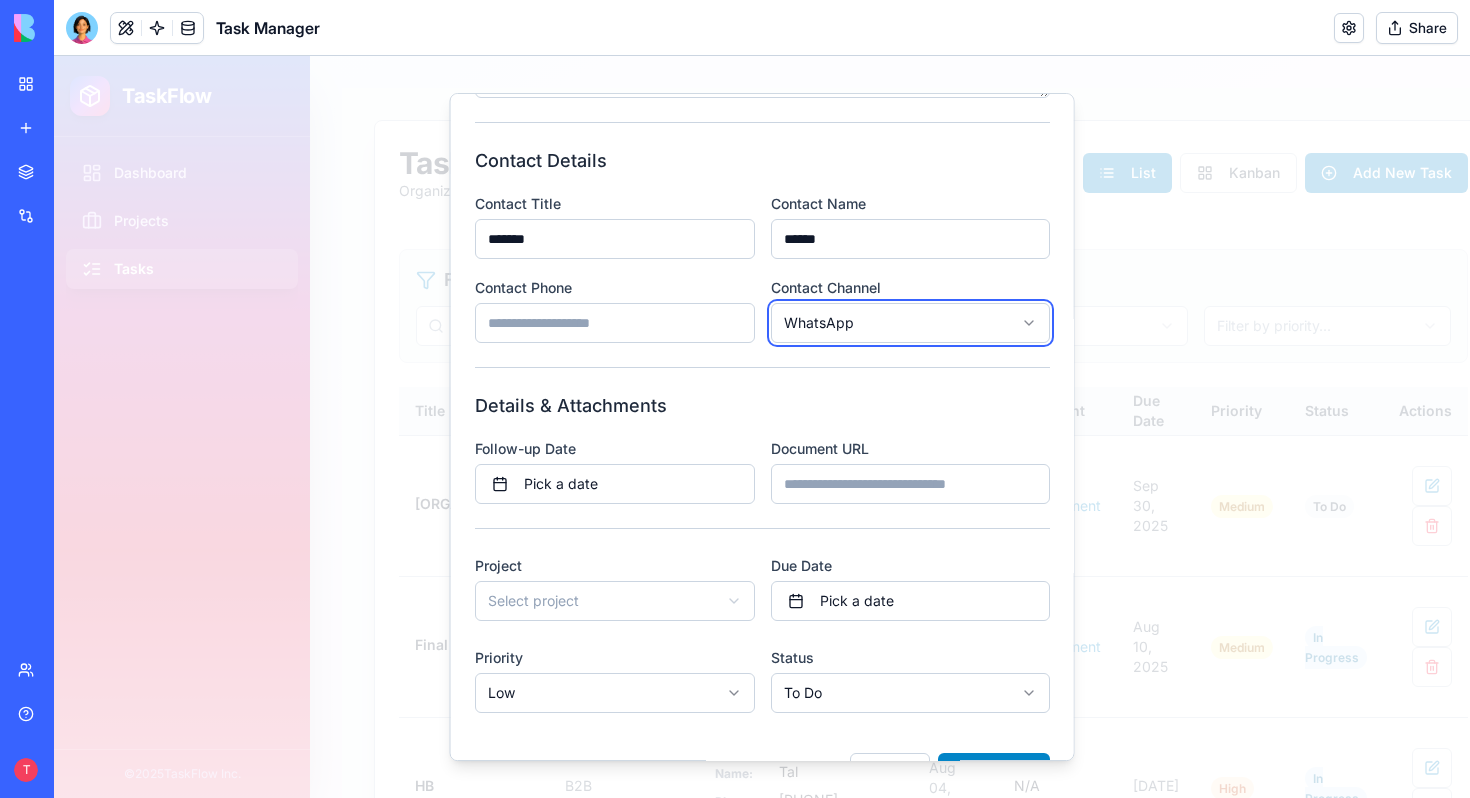 scroll, scrollTop: 357, scrollLeft: 0, axis: vertical 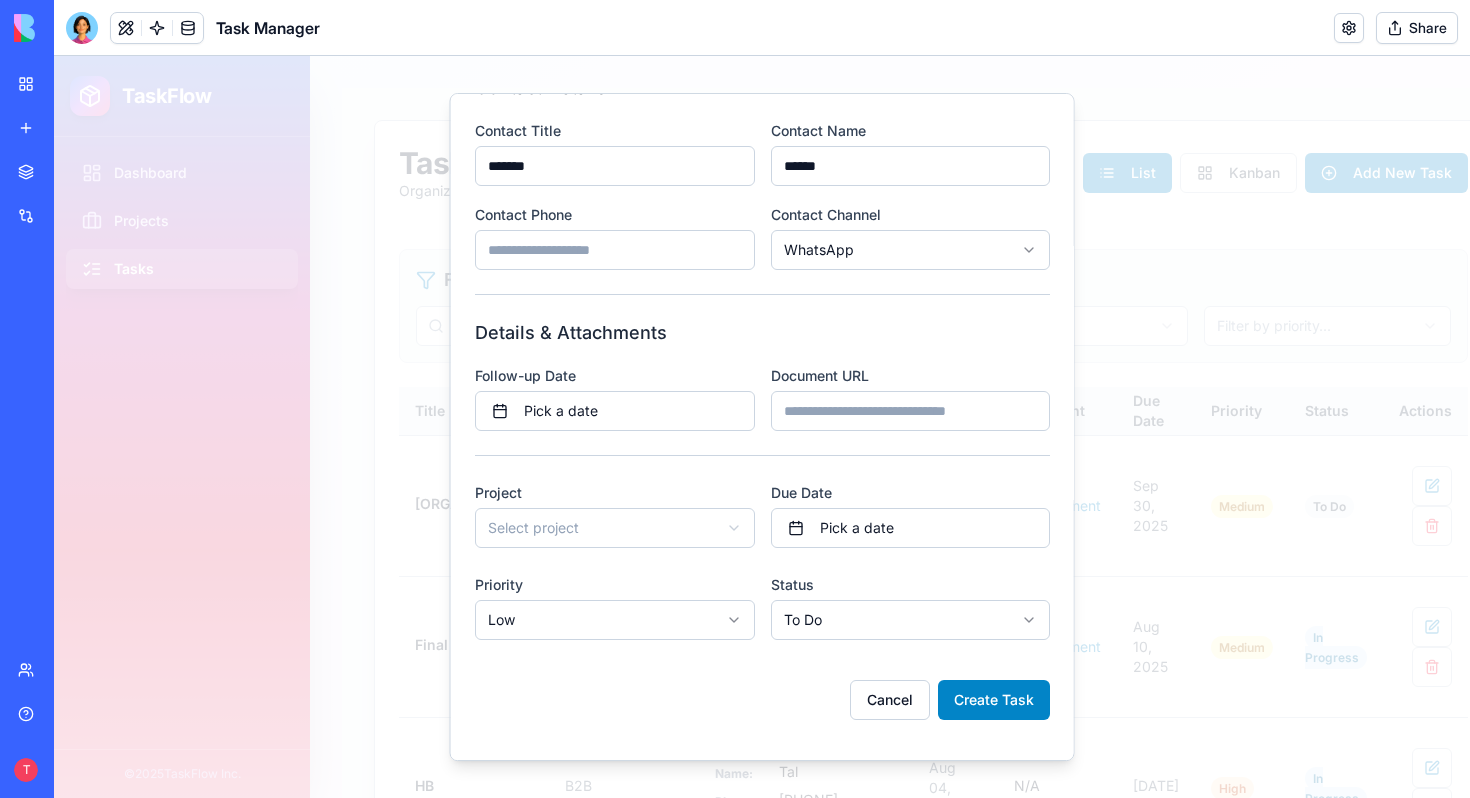 click on "Document URL" at bounding box center (910, 411) 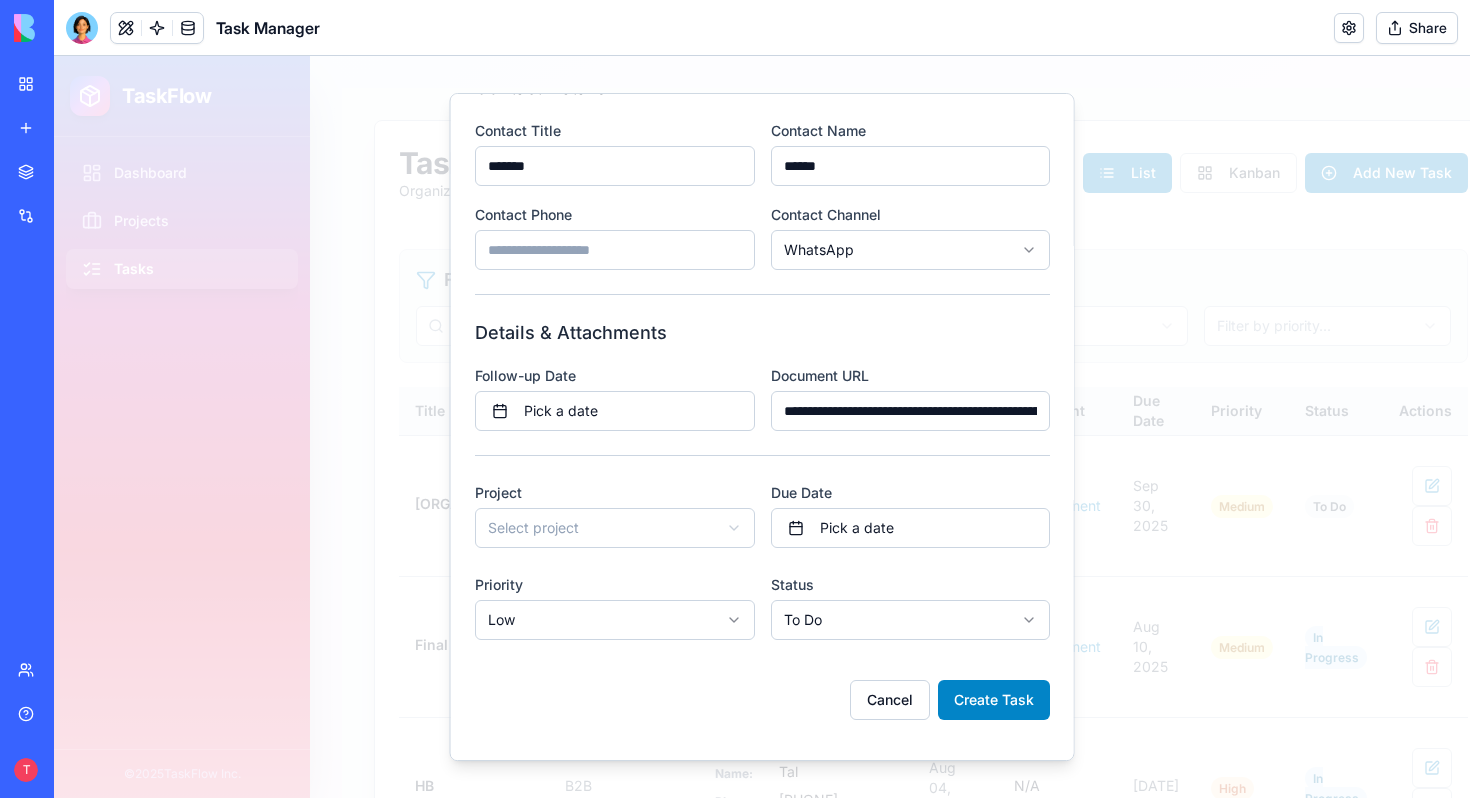 scroll, scrollTop: 0, scrollLeft: 462, axis: horizontal 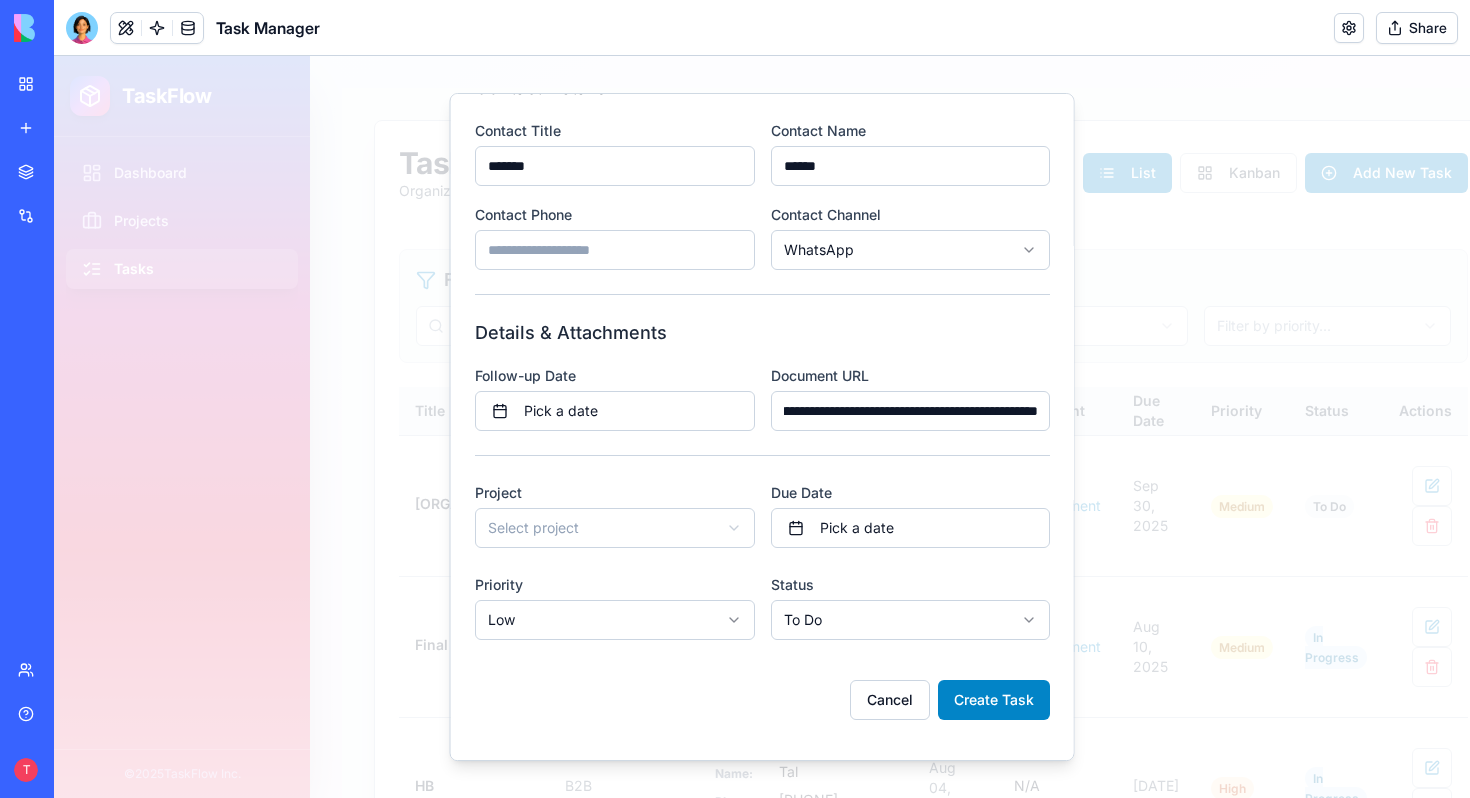 type on "**********" 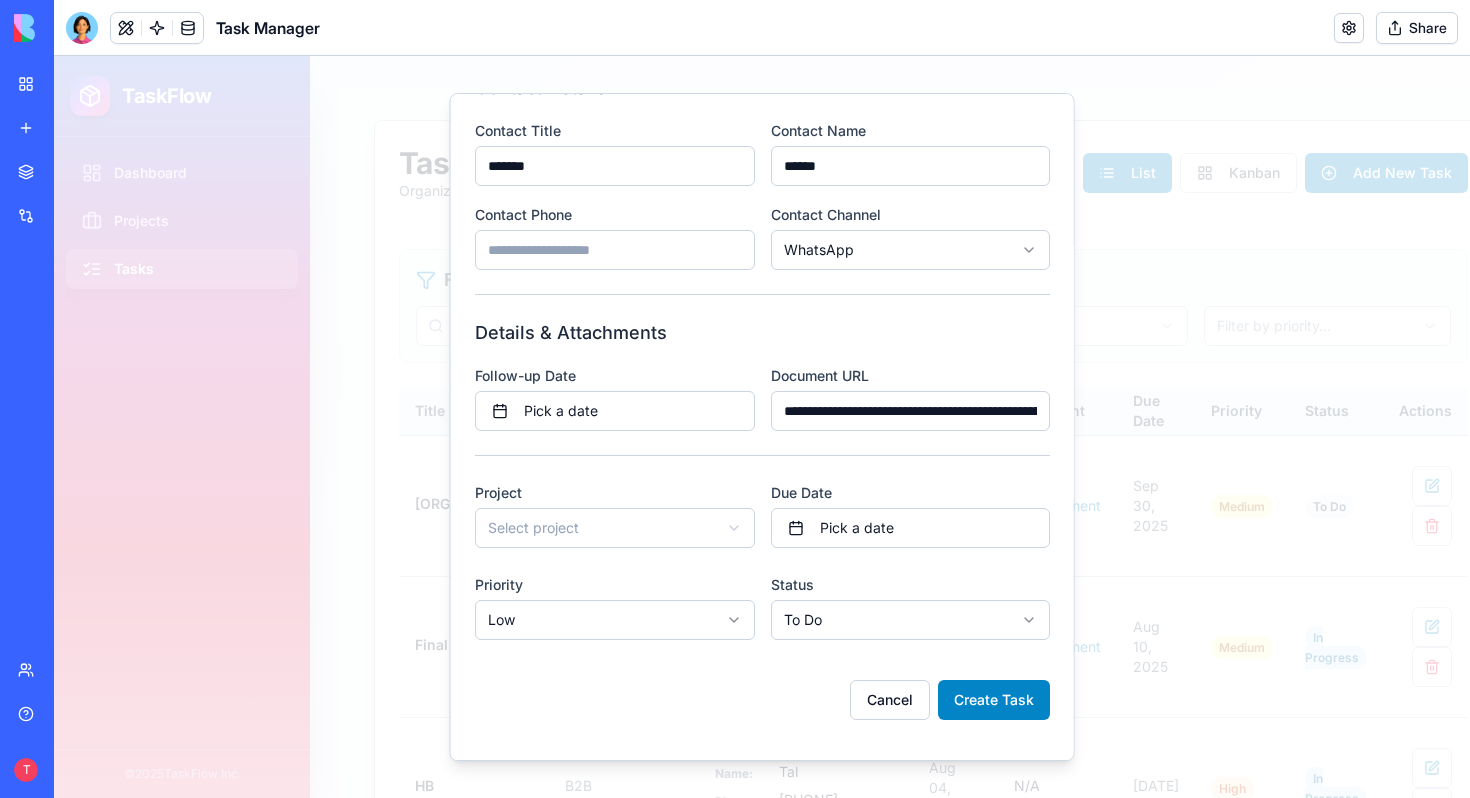 click on "**********" at bounding box center (762, 501) 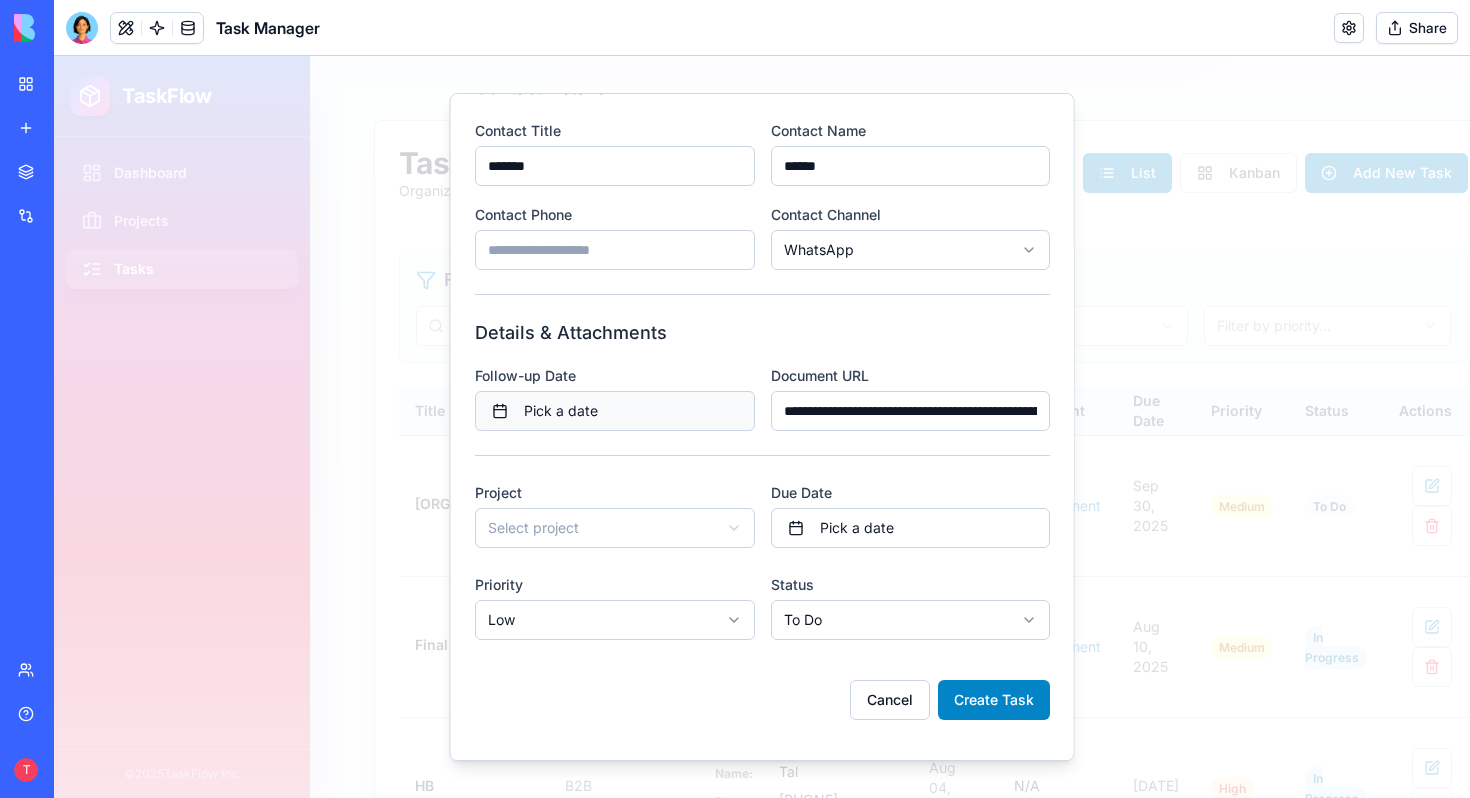 click on "Pick a date" at bounding box center [615, 411] 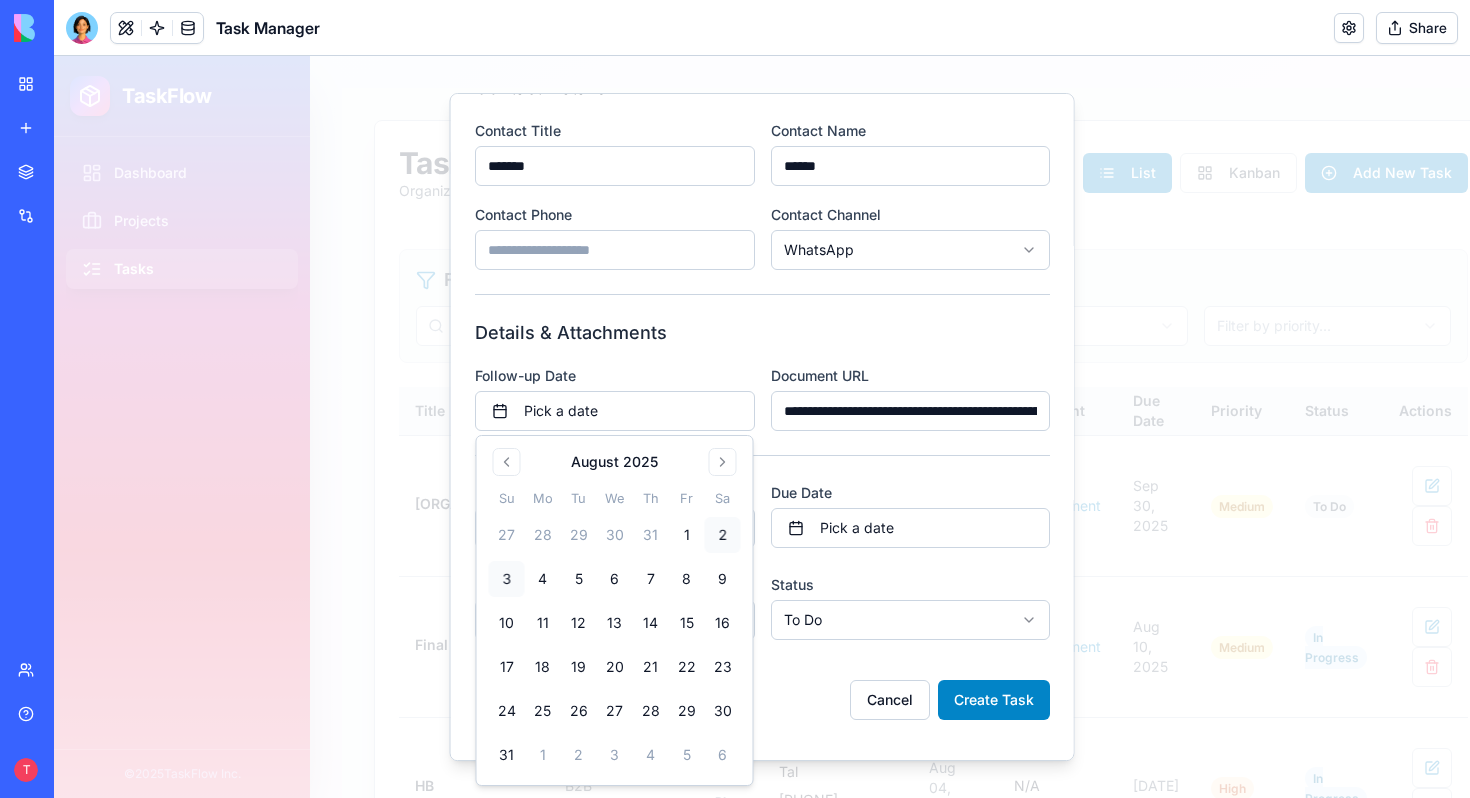 click on "3" at bounding box center [507, 579] 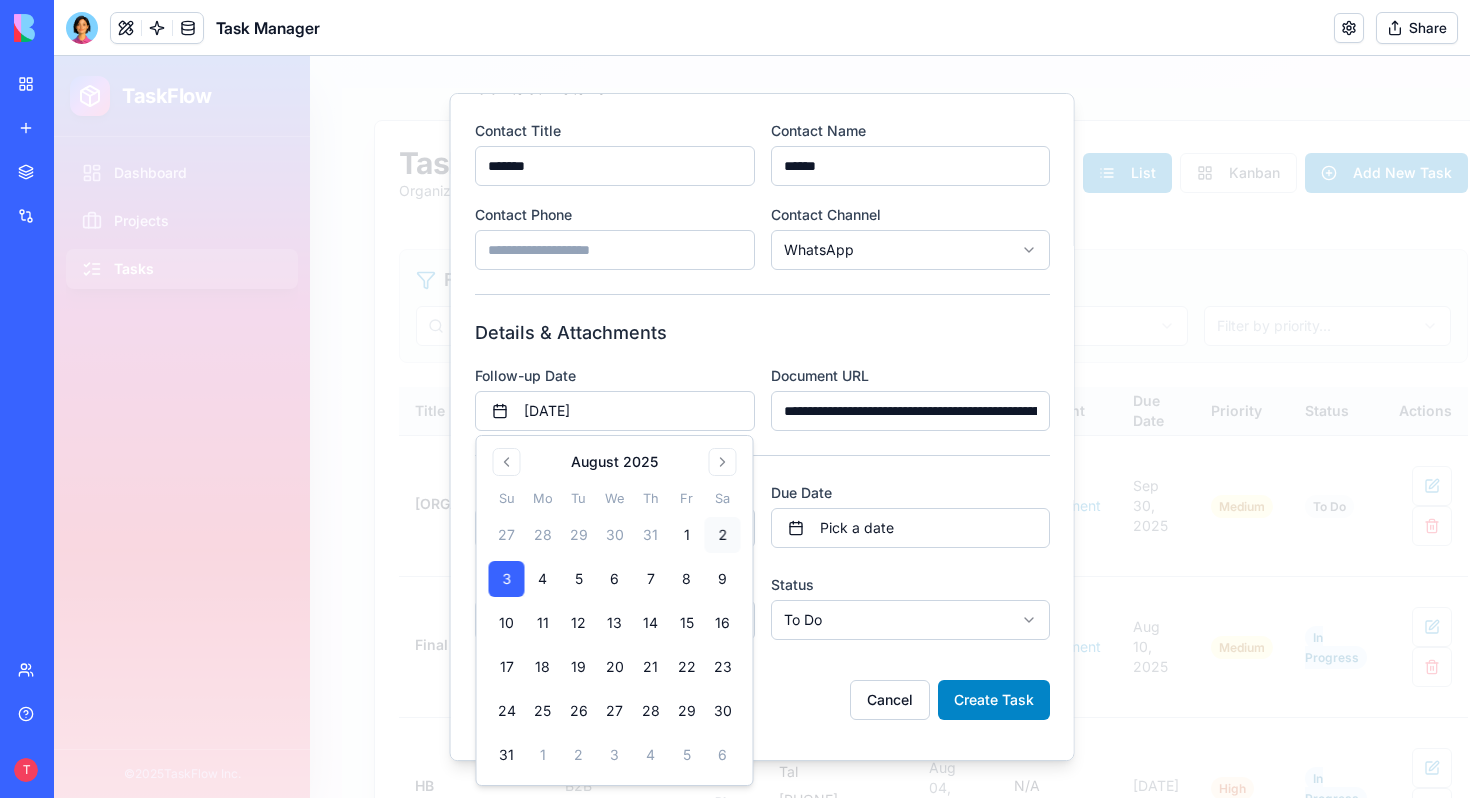 click on "**********" at bounding box center (762, 501) 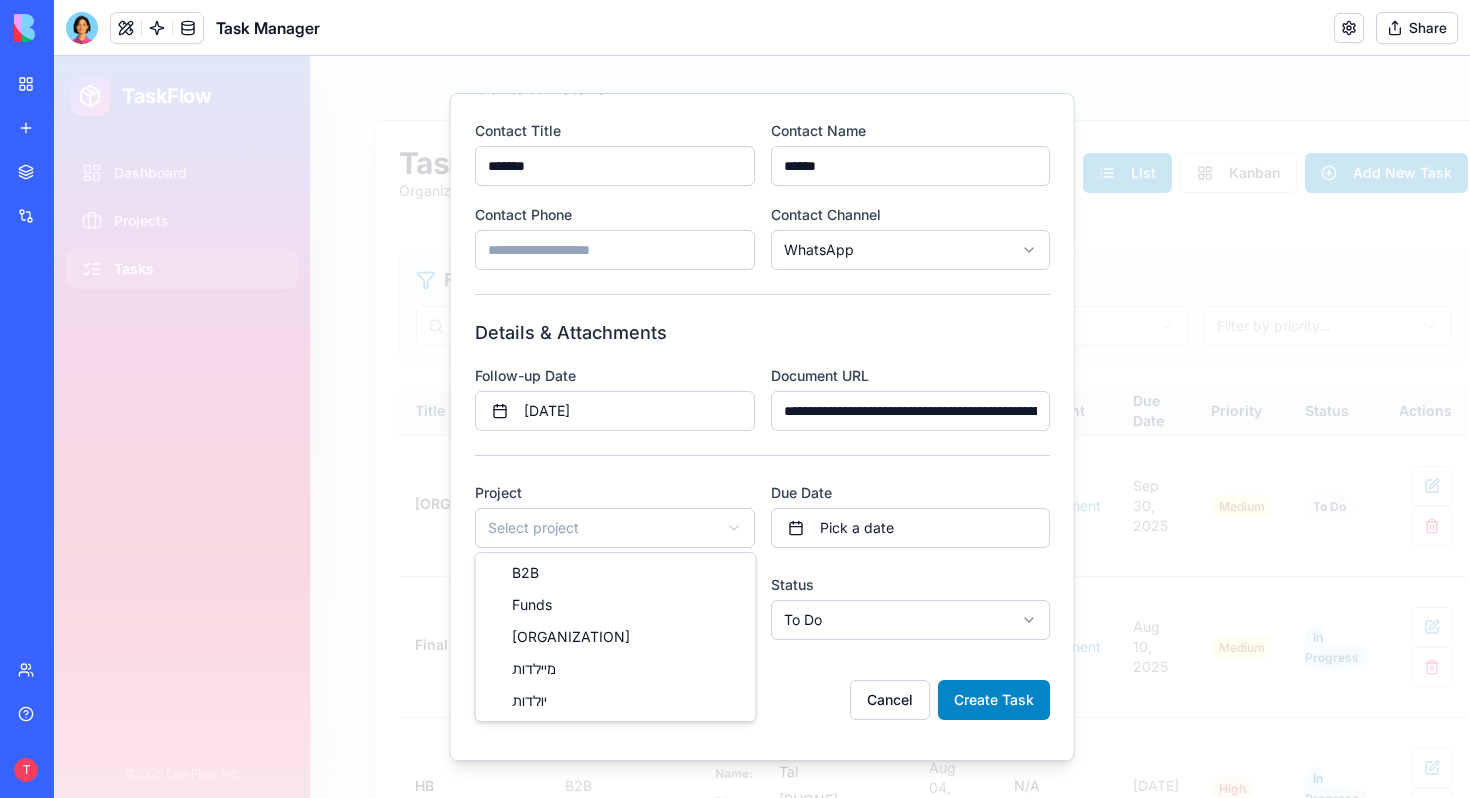 click on "TaskFlow Dashboard Projects Tasks ©  2025  TaskFlow Inc. Tasks Organize and track your tasks. Click on any cell to edit directly.  List  Kanban  Add New Task Filters Filter by project... Filter by status... Filter by priority... Title Project Contact Details Follow-up Date Document Due Date Priority Status Actions  Title: CEO Name: [LAST] [FIRST]  Phone: [PHONE] Channel: WhatsApp N/A  Document Sep 30, 2025 Medium To Do Final Loops  B2B Title: ceo  Name: [FIRST]  Phone: [PHONE] Channel: WhatsApp Aug 04, 2025  Document Aug 10, 2025 Medium In Progress HB B2B Title: CEO Name: [FIRST] Phone: [PHONE] Channel: Email Aug 04, 2025 N/A Aug 06, 2025 High In Progress [FIRST] + [FIRST]  B2B Title: Head of  Name: N/A Phone: N/A Channel: N/A Jul 29, 2025 N/A N/A Low To Do Hemispheric B2B Title: Head Of People Name: [FIRST]  Phone: [PHONE] Channel: WhatsApp Jul 31, 2025  Document Jul 31, 2025 Medium In Progress Atera  B2B Title:  HR Sales  Name: Phone:" at bounding box center (762, 427) 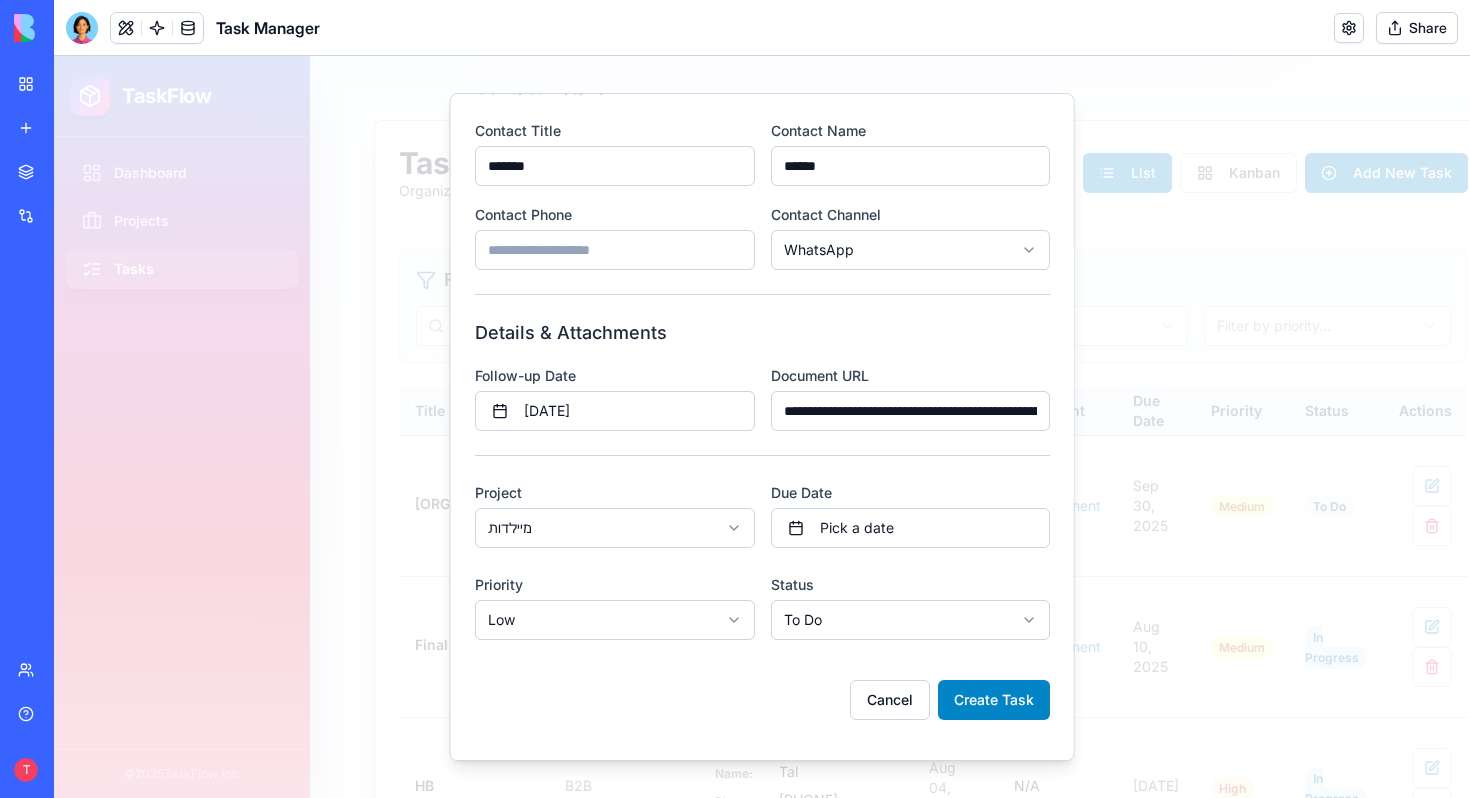 click on "TaskFlow Dashboard Projects Tasks ©  2025  TaskFlow Inc. Tasks Organize and track your tasks. Click on any cell to edit directly.  List  Kanban  Add New Task Filters Filter by project... Filter by status... Filter by priority... Title Project Contact Details Follow-up Date Document Due Date Priority Status Actions  Title: CEO Name: [LAST] [FIRST]  Phone: [PHONE] Channel: WhatsApp N/A  Document Sep 30, 2025 Medium To Do Final Loops  B2B Title: ceo  Name: [FIRST]  Phone: [PHONE] Channel: WhatsApp Aug 04, 2025  Document Aug 10, 2025 Medium In Progress HB B2B Title: CEO Name: [FIRST] Phone: [PHONE] Channel: Email Aug 04, 2025 N/A Aug 06, 2025 High In Progress [FIRST] + [FIRST]  B2B Title: Head of  Name: N/A Phone: N/A Channel: N/A Jul 29, 2025 N/A N/A Low To Do Hemispheric B2B Title: Head Of People Name: [FIRST]  Phone: [PHONE] Channel: WhatsApp Jul 31, 2025  Document Jul 31, 2025 Medium In Progress Atera  B2B Title:  HR Sales  Name: Phone:" at bounding box center [762, 427] 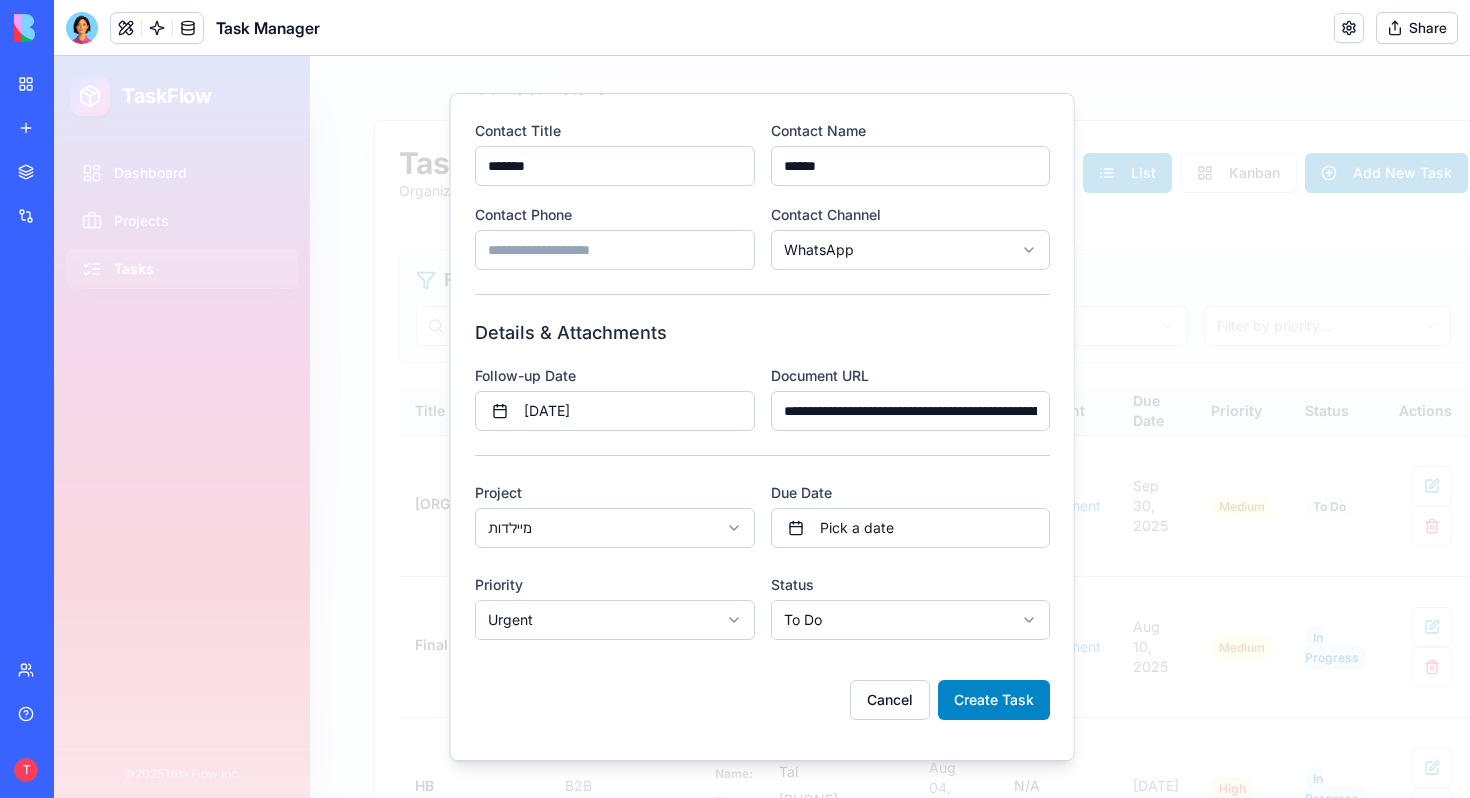 click on "**********" at bounding box center [762, 427] 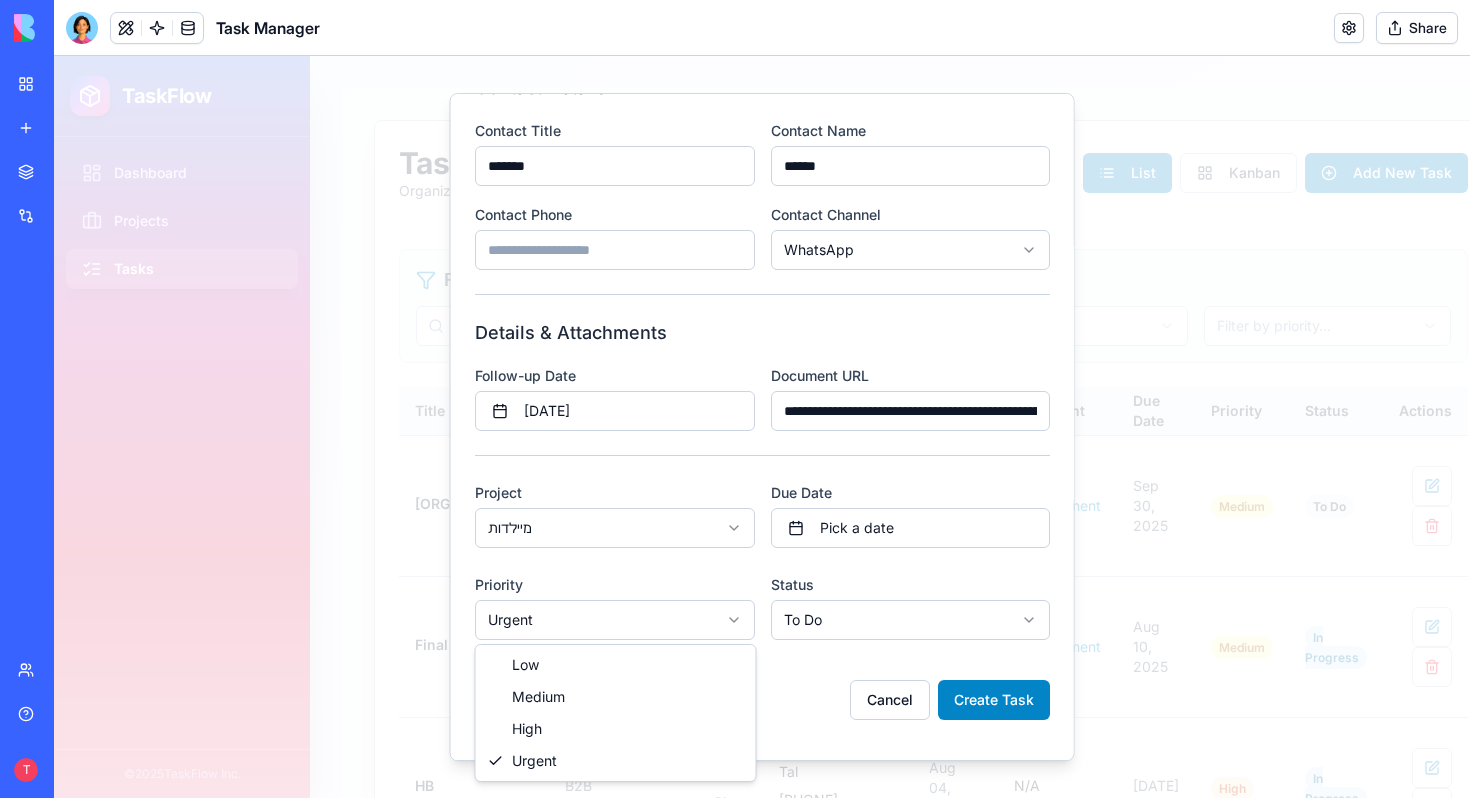 select on "****" 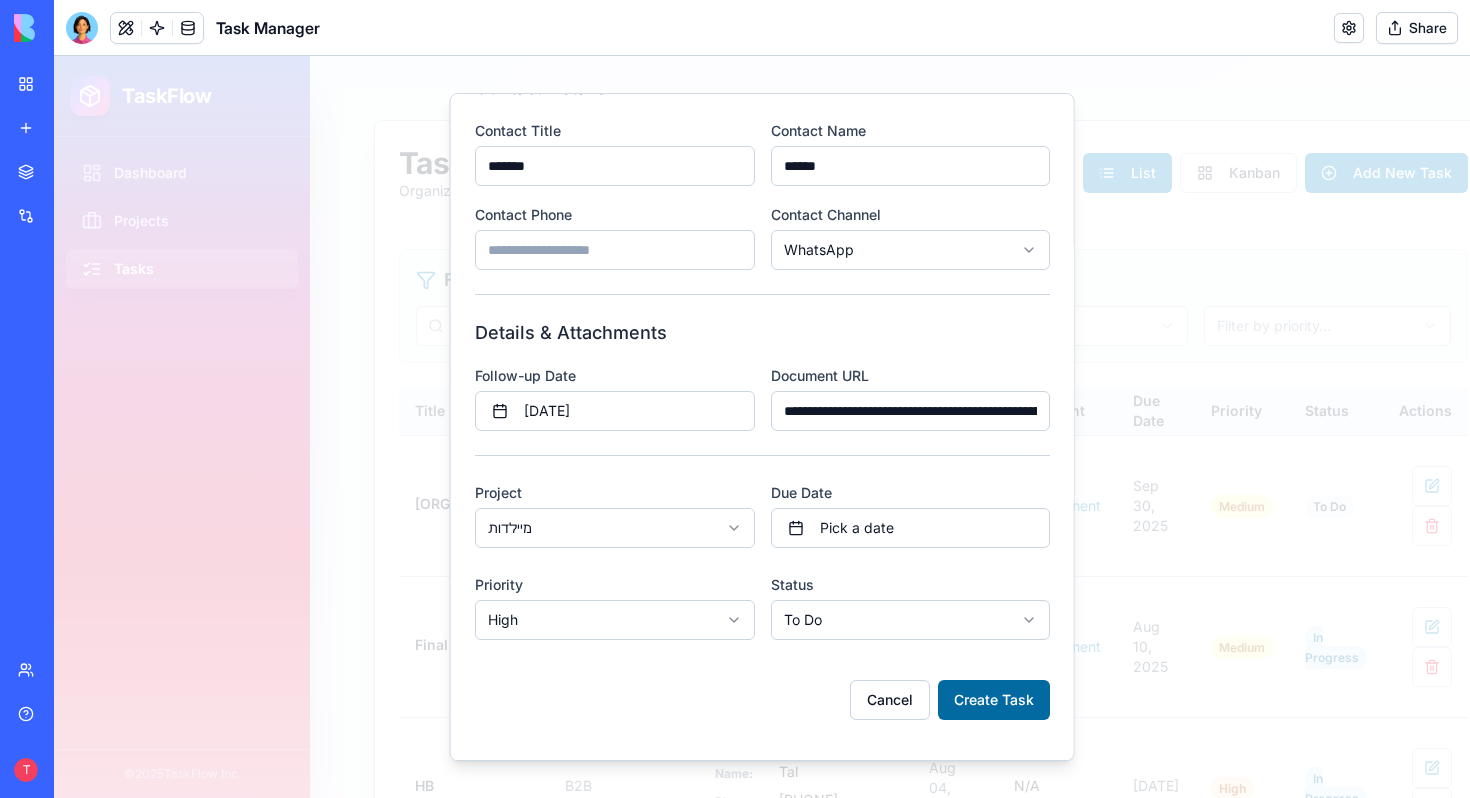 click on "Create Task" at bounding box center (994, 700) 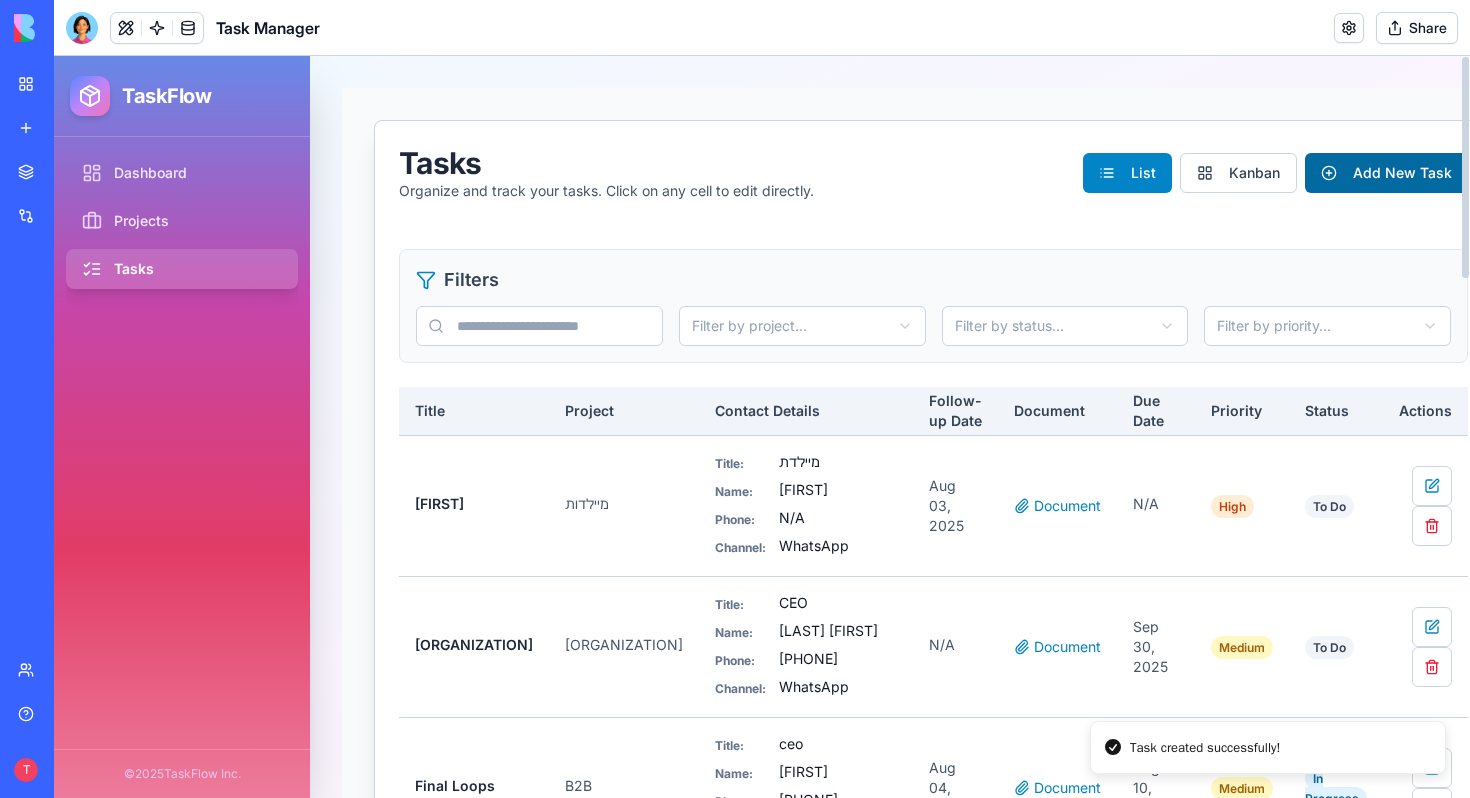 click on "Add New Task" at bounding box center (1386, 173) 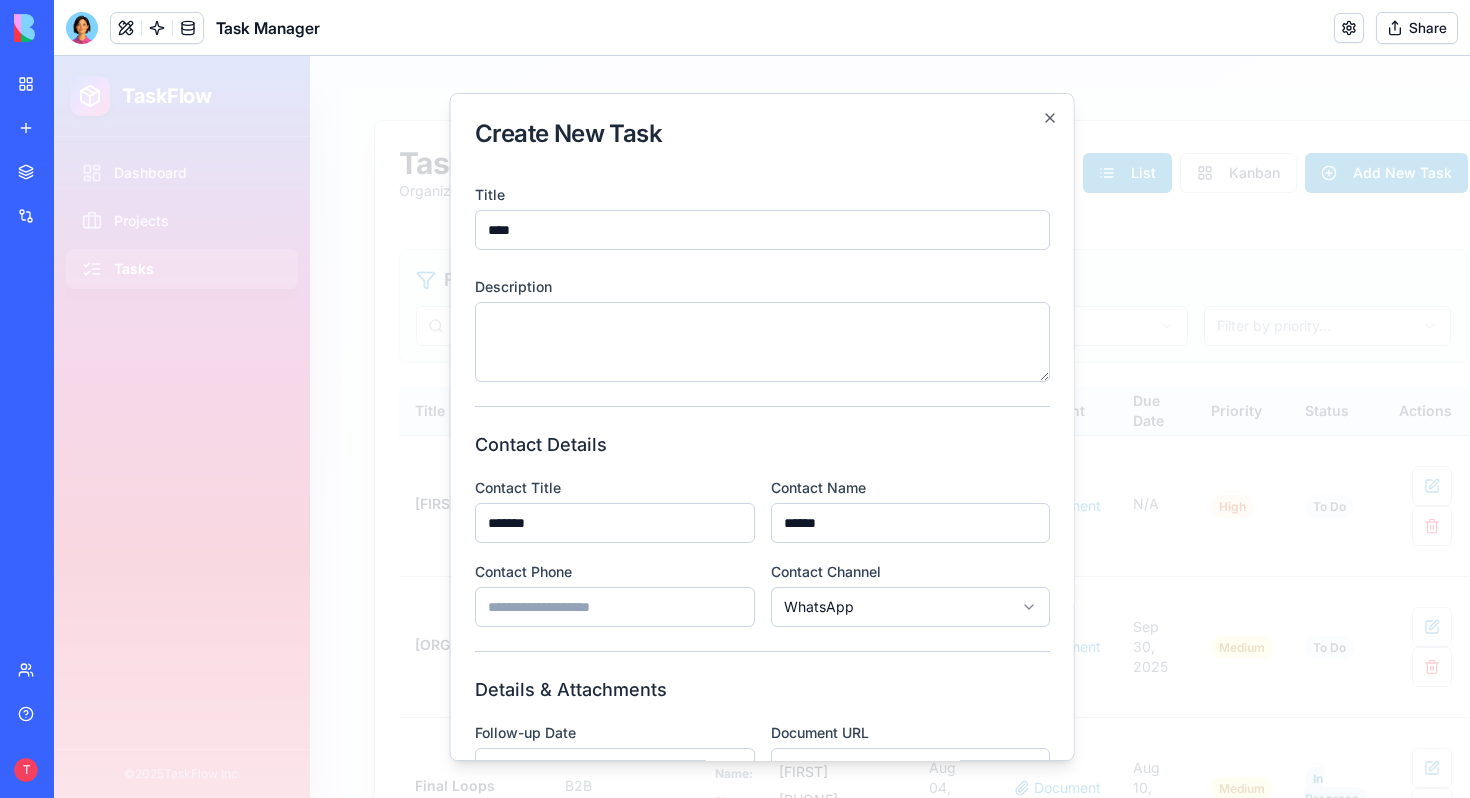 type on "****" 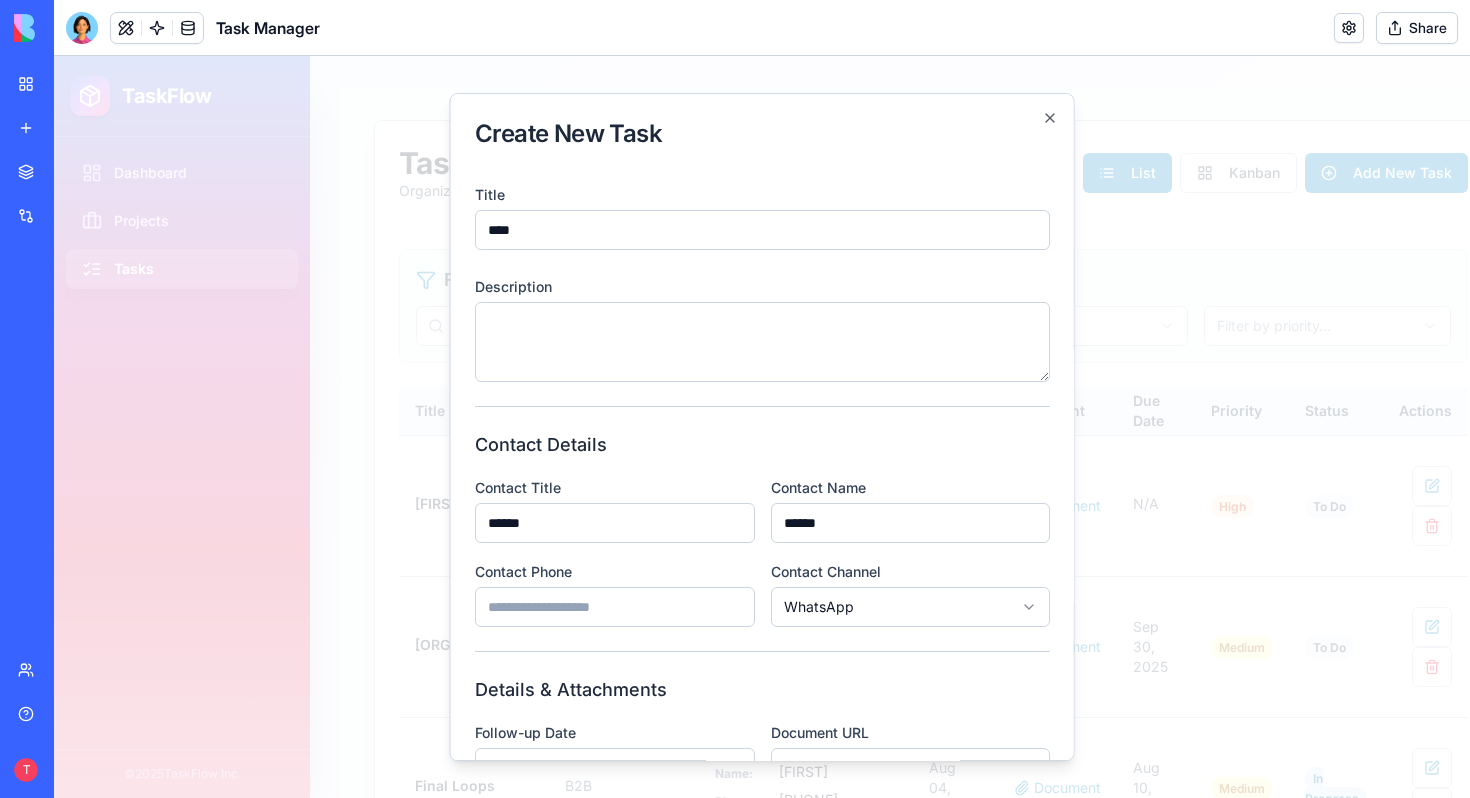 type on "******" 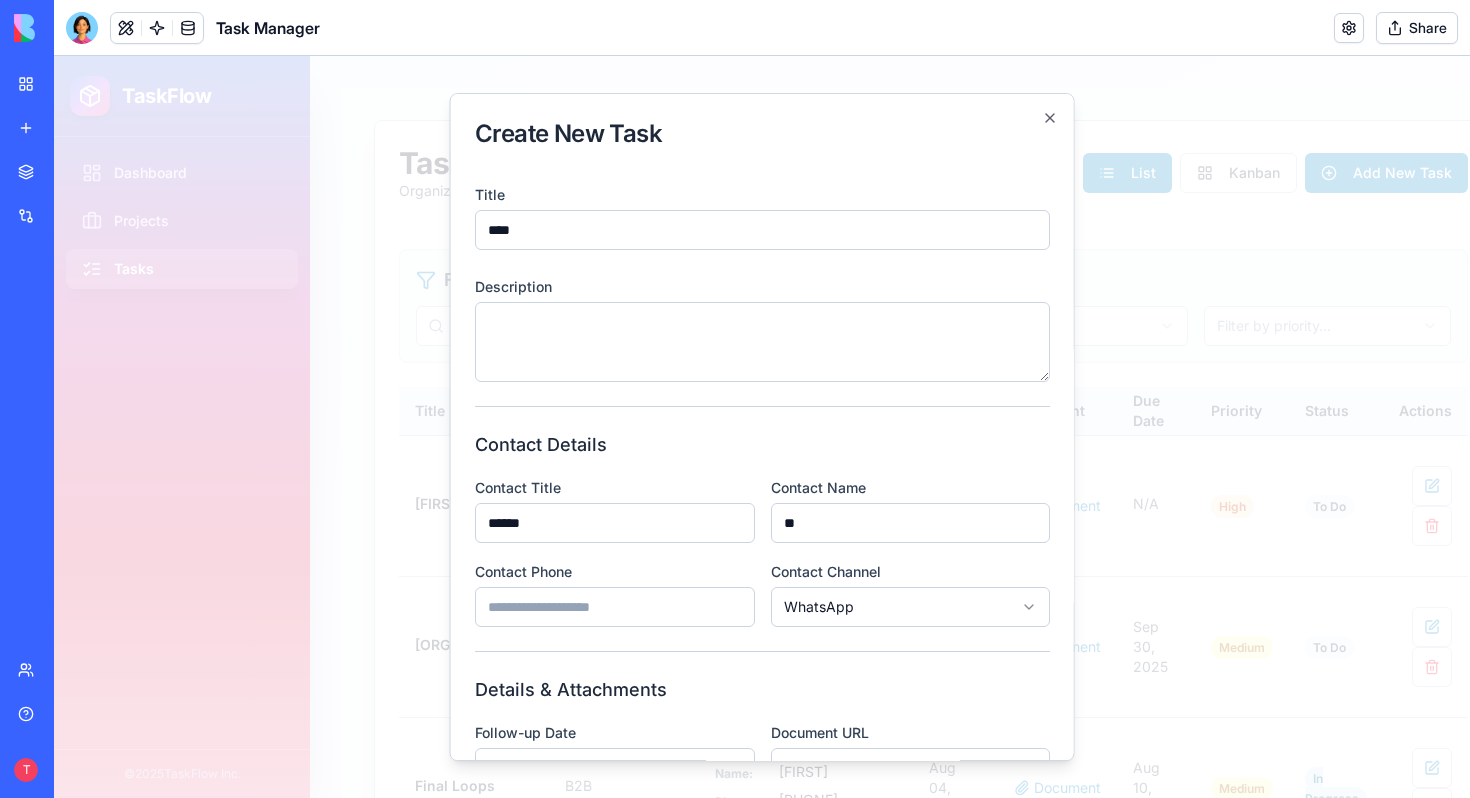 type on "*" 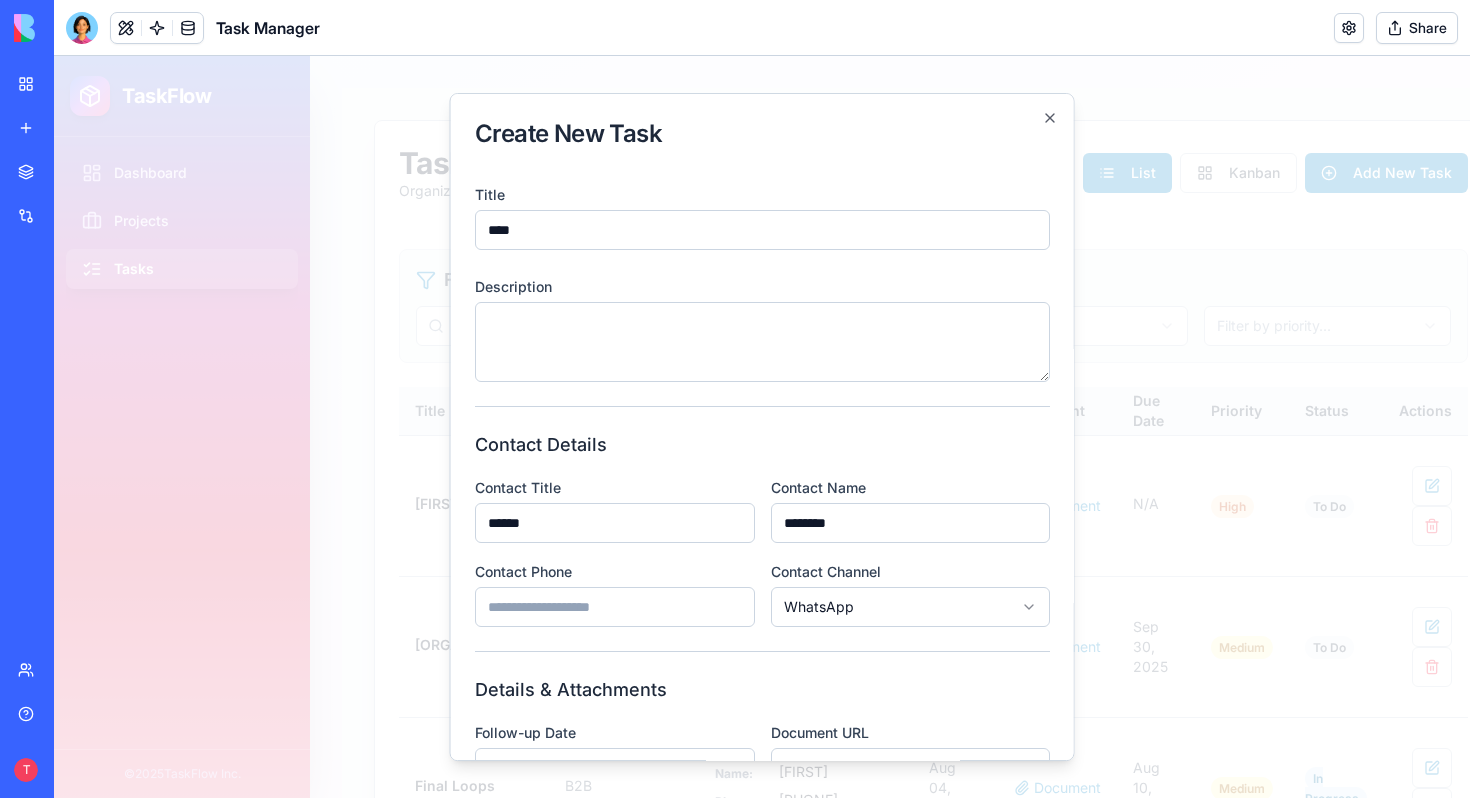 type on "*******" 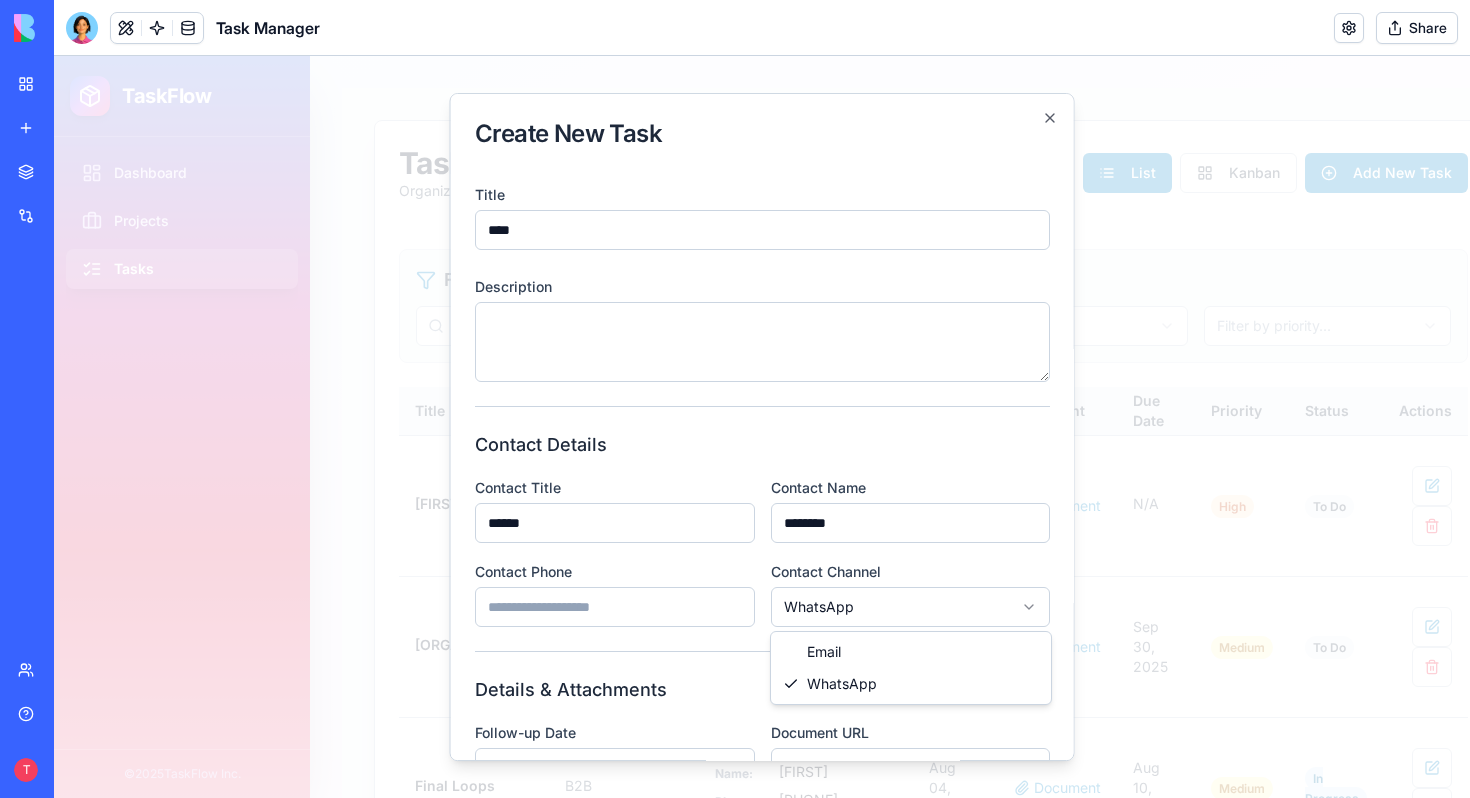 click on "TaskFlow Dashboard Projects Tasks ©  2025  TaskFlow Inc. Tasks Organize and track your tasks. Click on any cell to edit directly.  List  Kanban  Add New Task Filters Filter by project... Filter by status... Filter by priority... Title Project Contact Details Follow-up Date Document Due Date Priority Status Actions [FIRST]  Title: [FIRST]  Name: [FIRST]  Phone: N/A Channel: WhatsApp Aug 03, 2025  Document N/A High To Do  Title: CEO Name: [LAST] [FIRST]  Phone: [PHONE] Channel: WhatsApp N/A  Document Sep 30, 2025 Medium To Do Final Loops  B2B Title: ceo  Name: [FIRST]  Phone: [PHONE] Channel: WhatsApp Aug 04, 2025  Document Aug 10, 2025 Medium In Progress HB B2B Title: CEO Name: [FIRST] Phone: [PHONE] Channel: Email Aug 04, 2025 N/A Aug 06, 2025 High In Progress [FIRST] + [FIRST]  B2B Title: Head of  Name: N/A Phone: N/A Channel: N/A Jul 29, 2025 N/A N/A Low To Do Hemispheric B2B Title: Head Of People Name: [FIRST]  SF" at bounding box center [762, 427] 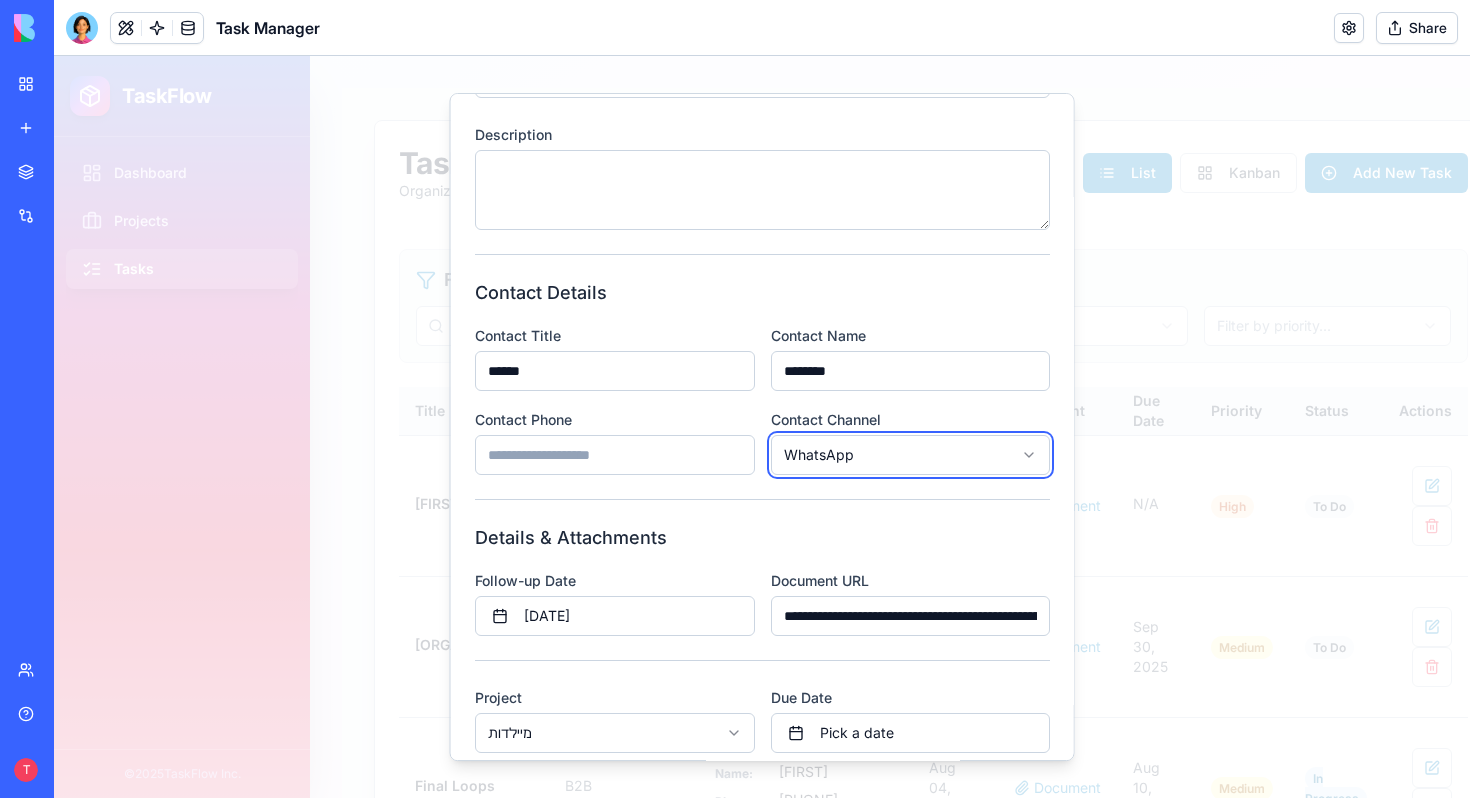 scroll, scrollTop: 245, scrollLeft: 0, axis: vertical 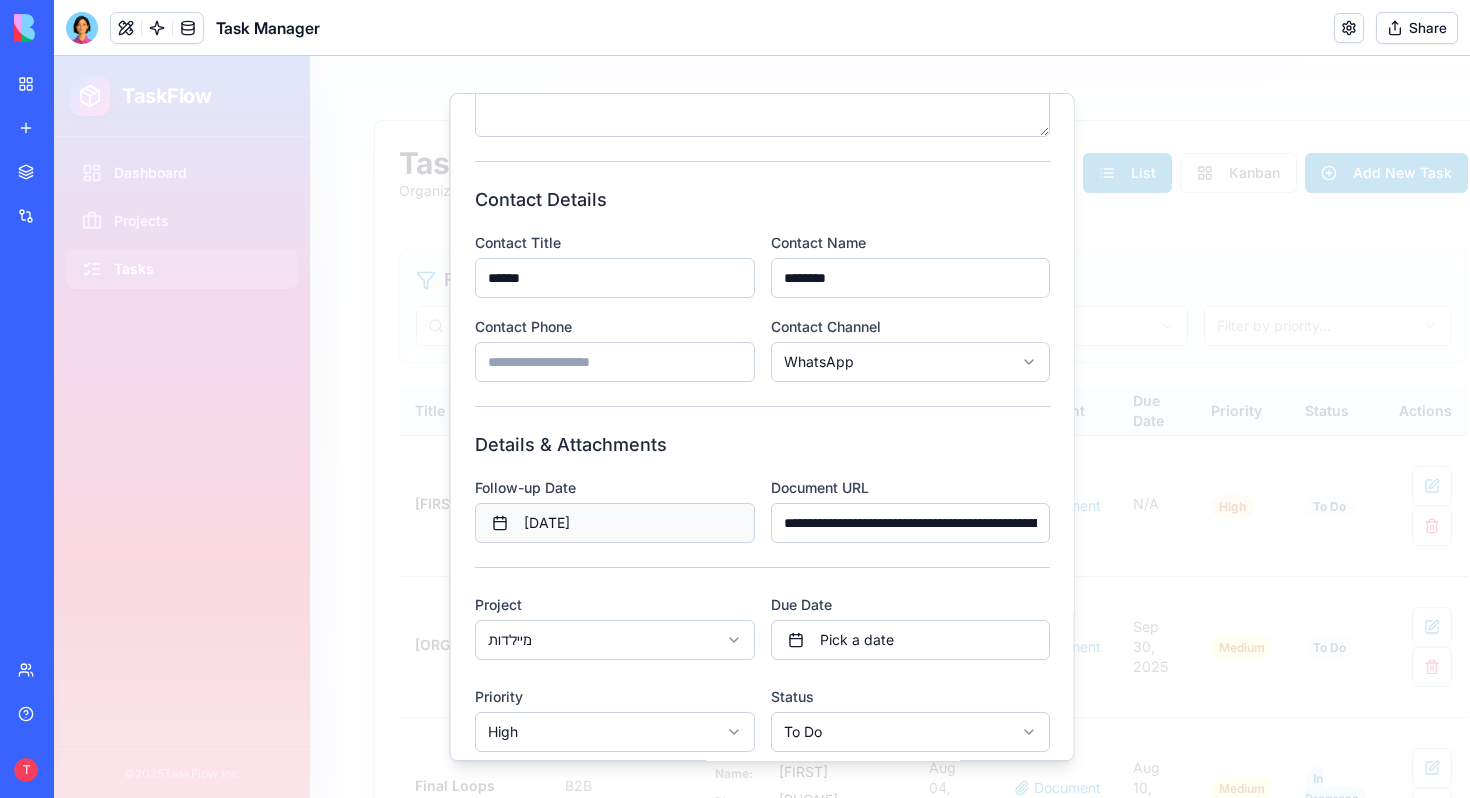 click on "[DATE]" at bounding box center [615, 523] 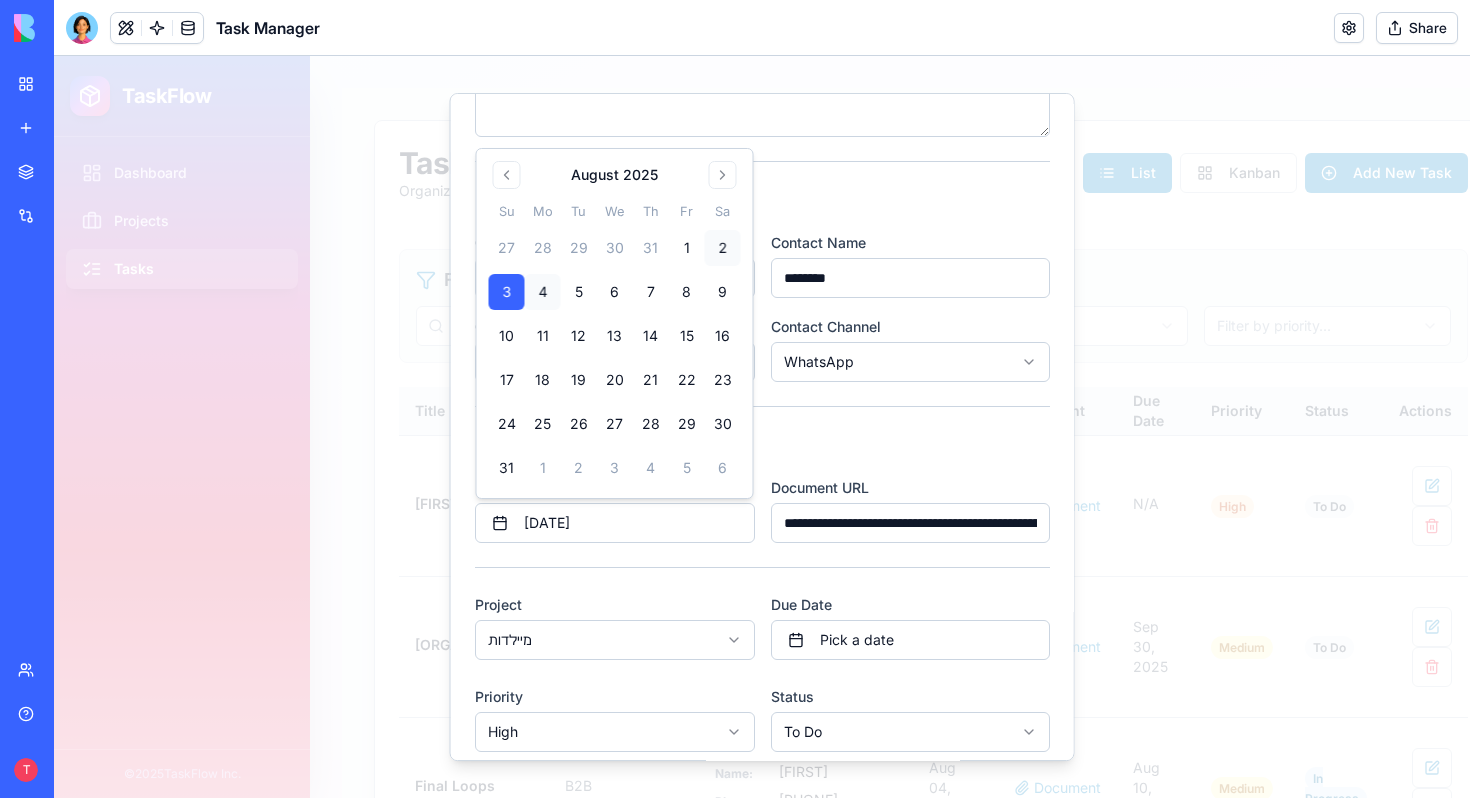 click on "4" at bounding box center [543, 292] 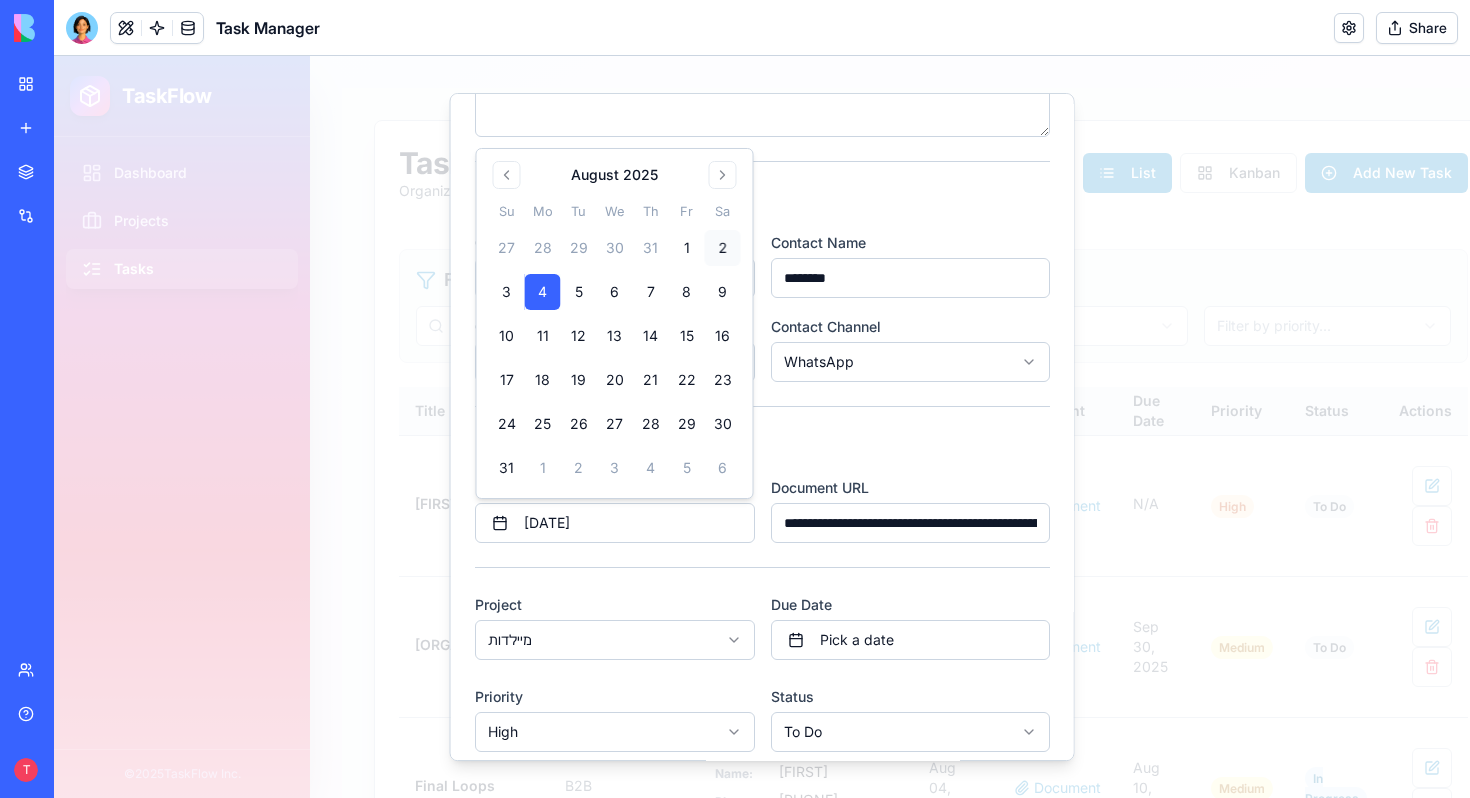 click on "Due Date Pick a date" at bounding box center (910, 626) 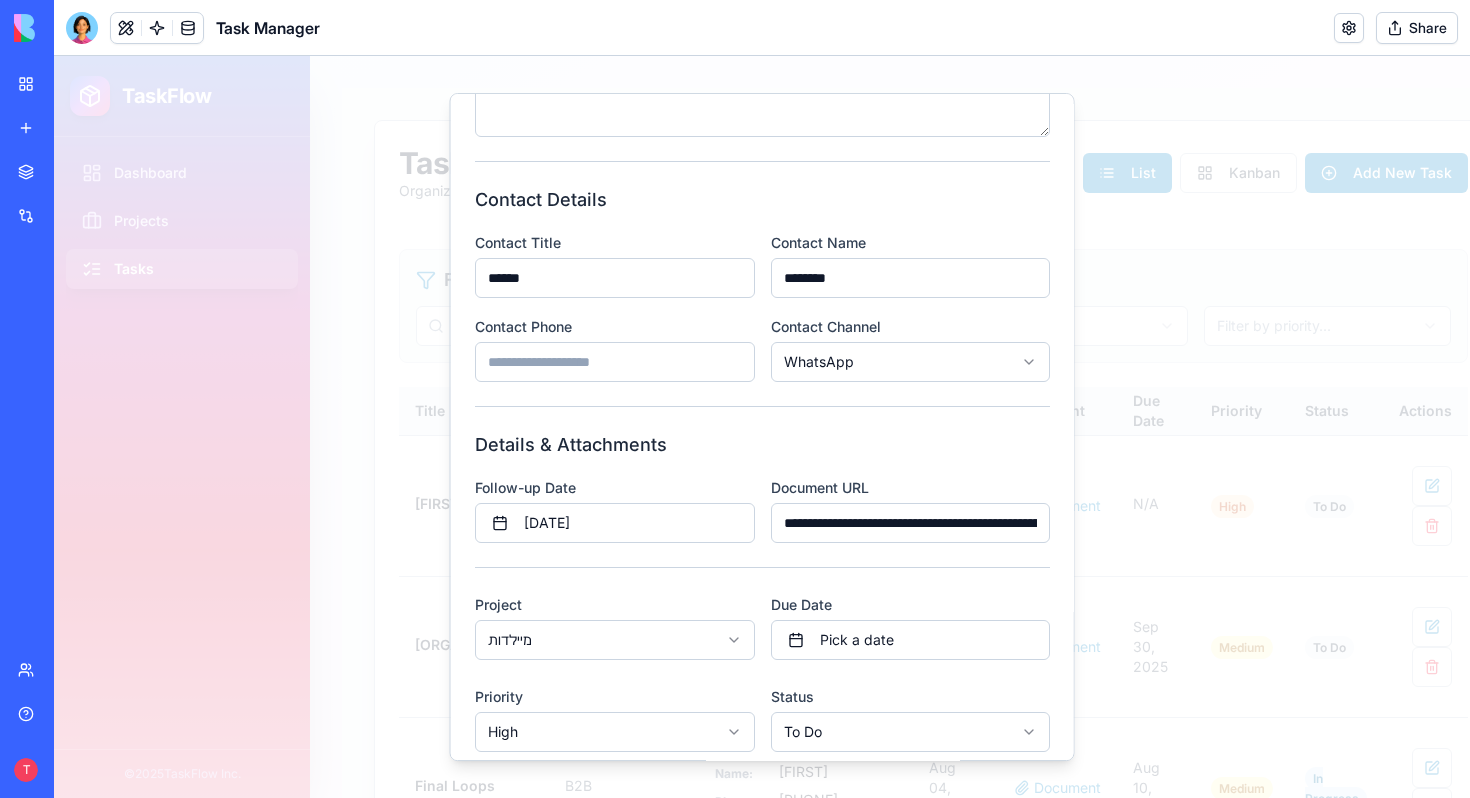 scroll, scrollTop: 357, scrollLeft: 0, axis: vertical 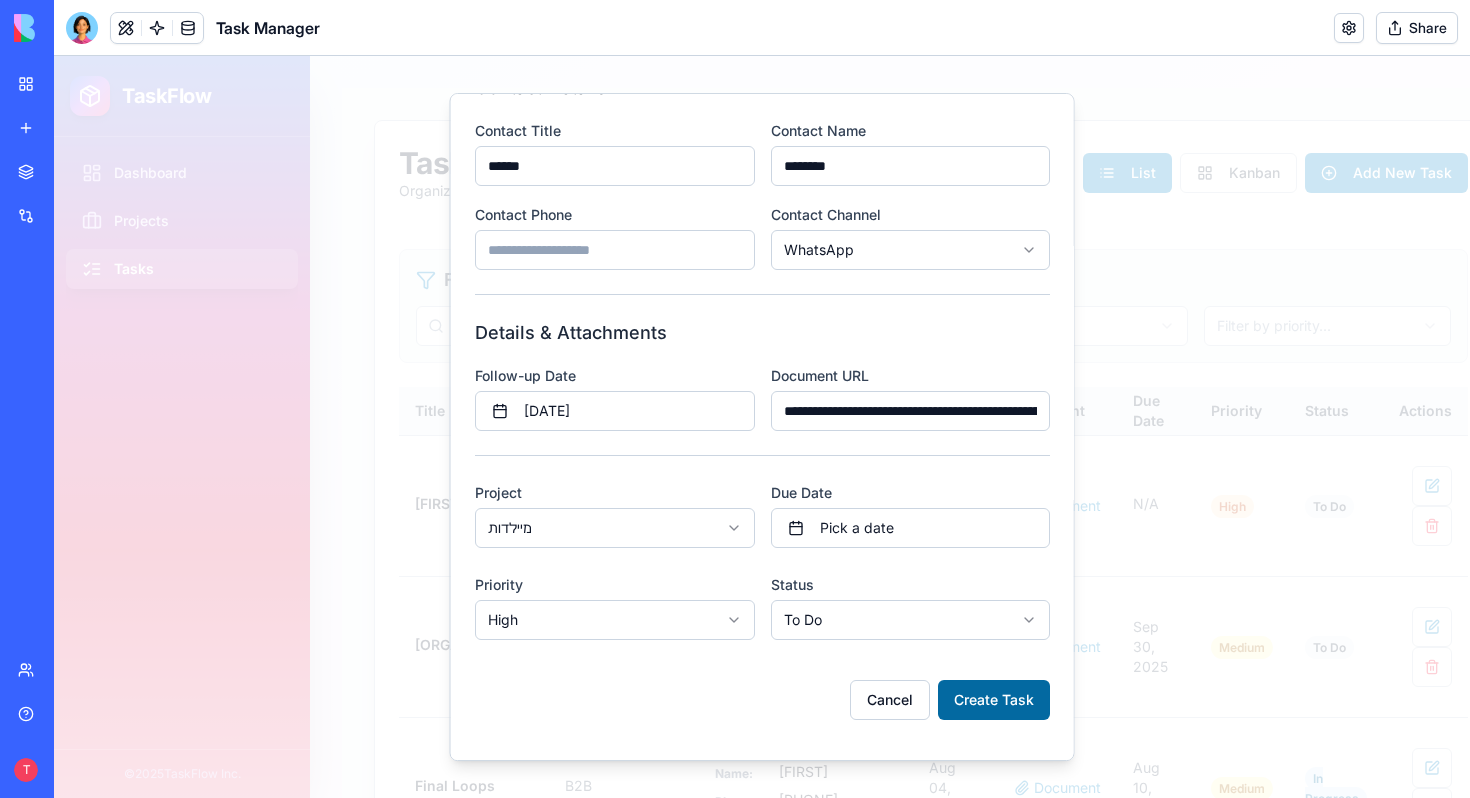 click on "Create Task" at bounding box center [994, 700] 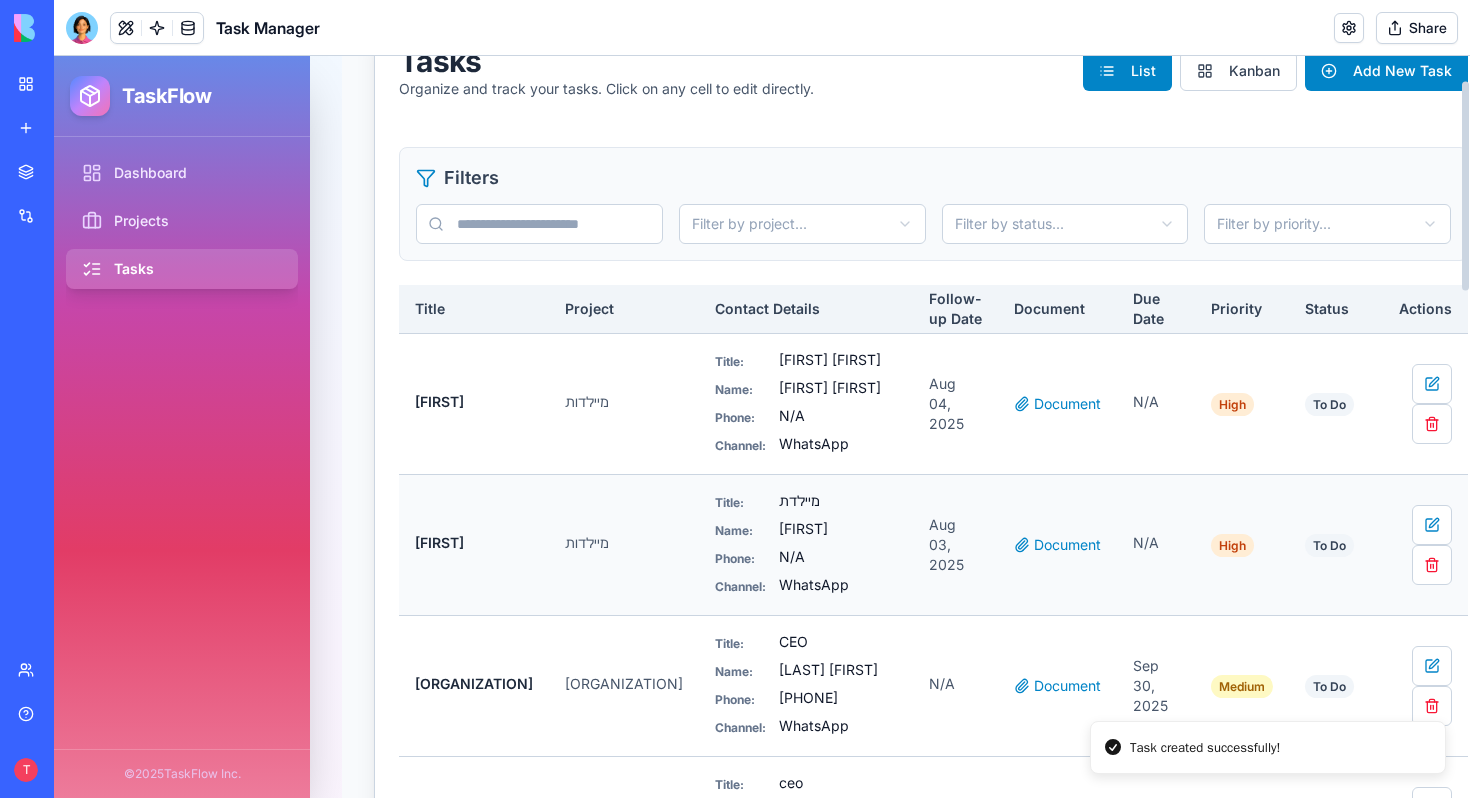 scroll, scrollTop: 87, scrollLeft: 0, axis: vertical 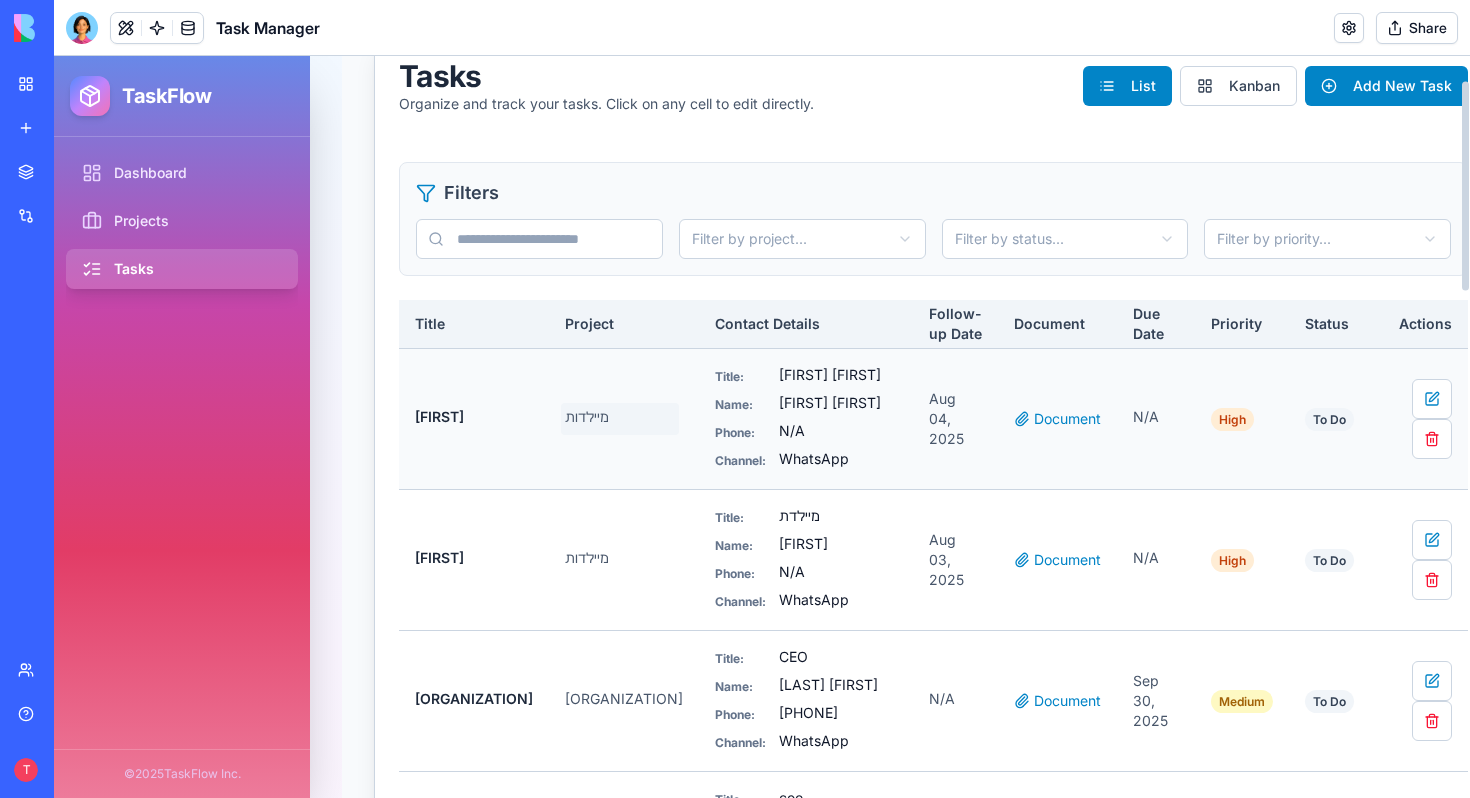 click on "מיילדות" at bounding box center (620, 419) 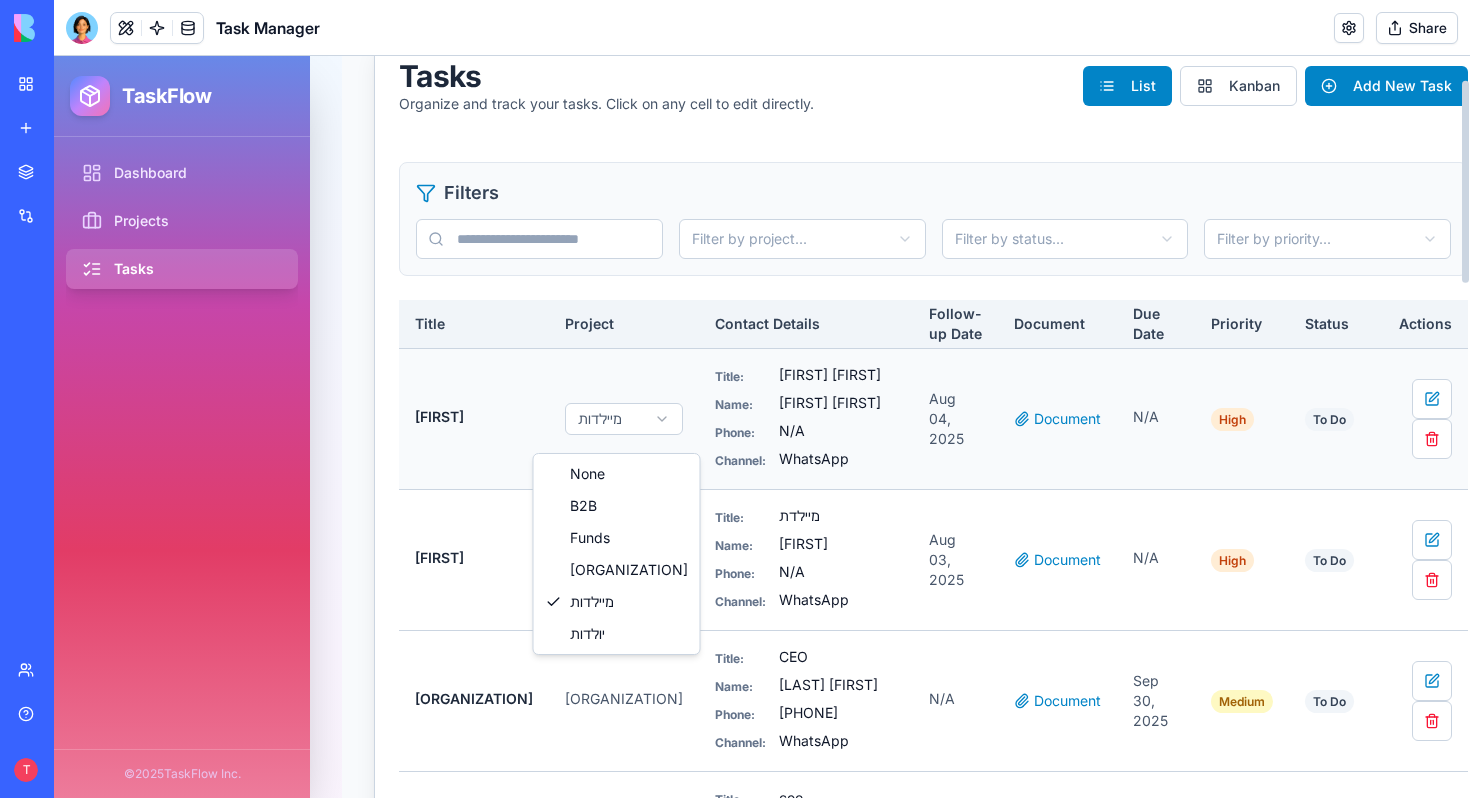click on "TaskFlow Dashboard Projects Tasks ©  2025  TaskFlow Inc. Tasks Organize and track your tasks. Click on any cell to edit directly.  List  Kanban  Add New Task Filters Filter by project... Filter by status... Filter by priority... Title Project Contact Details Follow-up Date Document Due Date Priority Status Actions [FIRST]  Title: [FIRST]  Name: [FIRST]  Phone: N/A Channel: WhatsApp Aug 04, 2025  Document N/A High To Do [FIRST]  Title: [FIRST]  Name: [FIRST]  Phone: N/A Channel: WhatsApp Aug 03, 2025  Document N/A High To Do  Title: CEO Name: [LAST] [FIRST]  Phone: [PHONE] Channel: WhatsApp N/A  Document Sep 30, 2025 Medium To Do Final Loops  B2B Title: ceo  Name: [FIRST]  Phone: [PHONE] Channel: WhatsApp Aug 04, 2025  Document Aug 10, 2025 Medium In Progress HB B2B Title: CEO Name: [FIRST] Phone: [PHONE] Channel: Email Aug 04, 2025 N/A Aug 06, 2025 High In Progress [FIRST] + [FIRST]  SF" at bounding box center [762, 427] 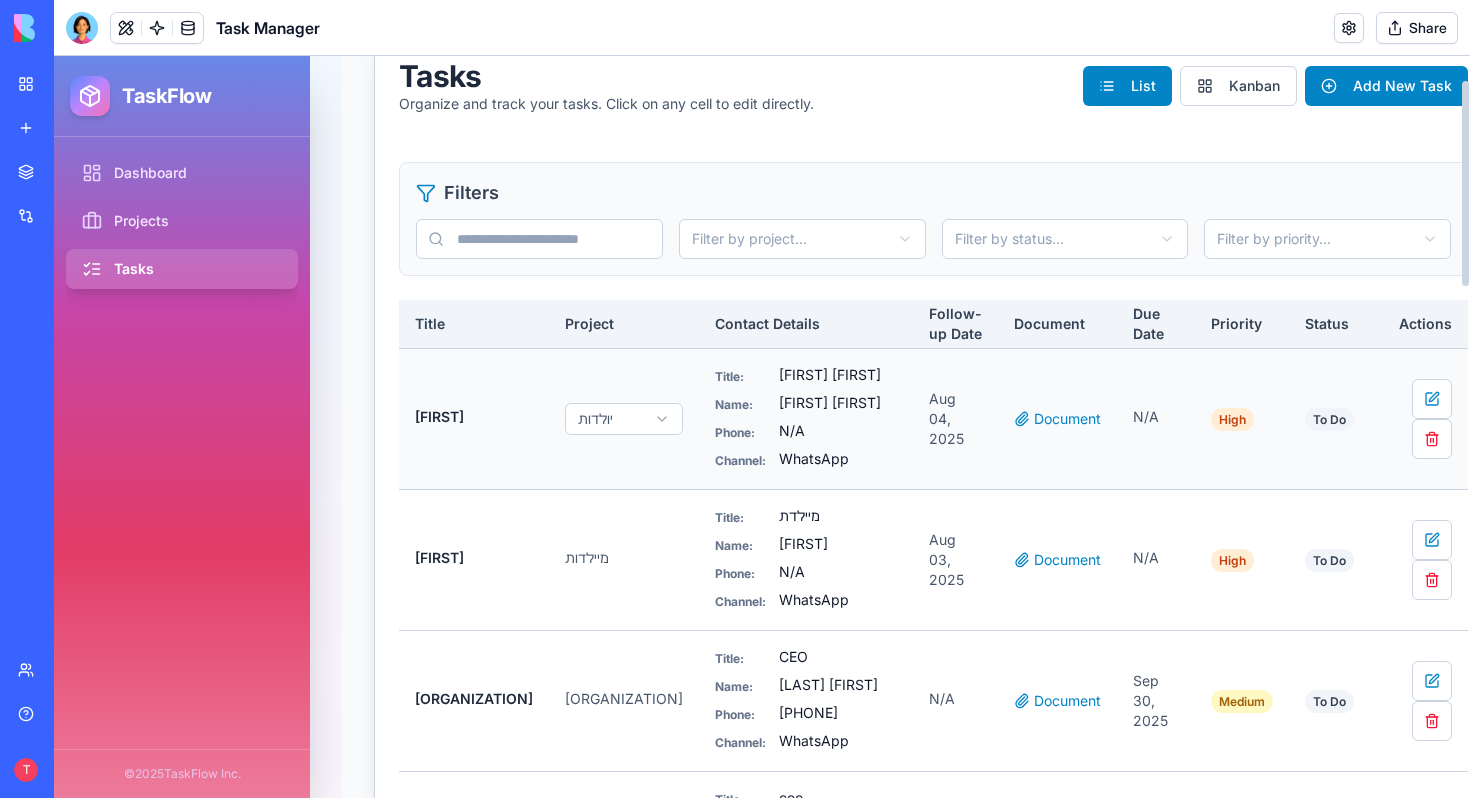 click on "יולדות" at bounding box center [624, 418] 